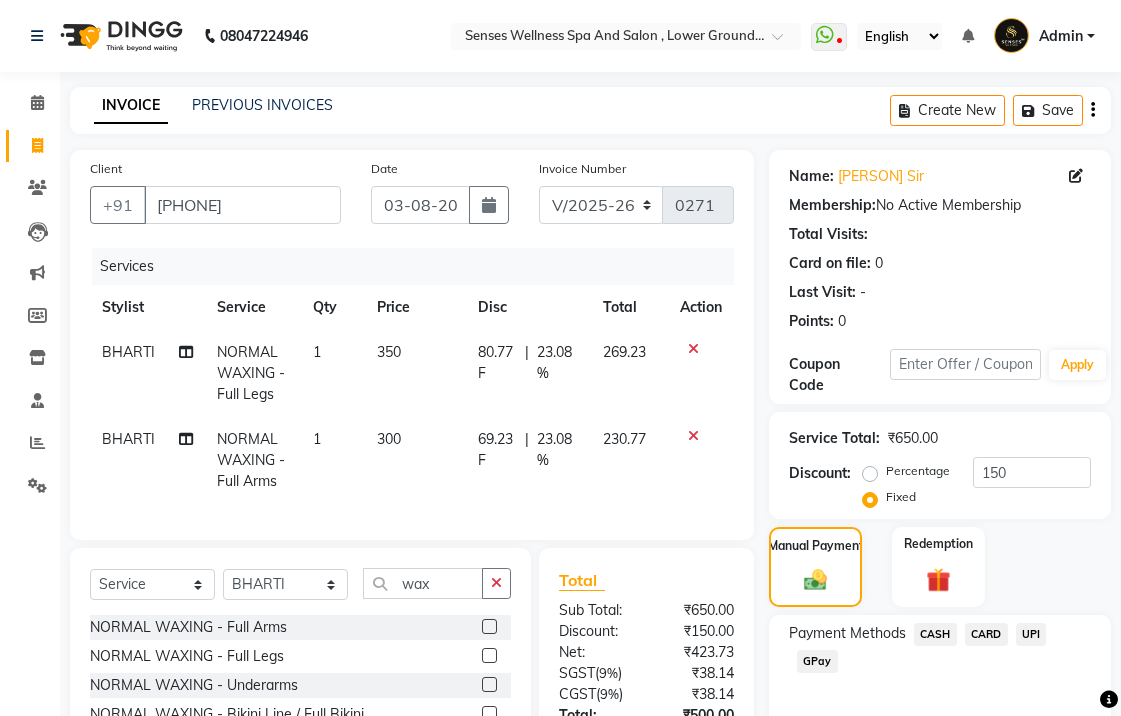 select on "6485" 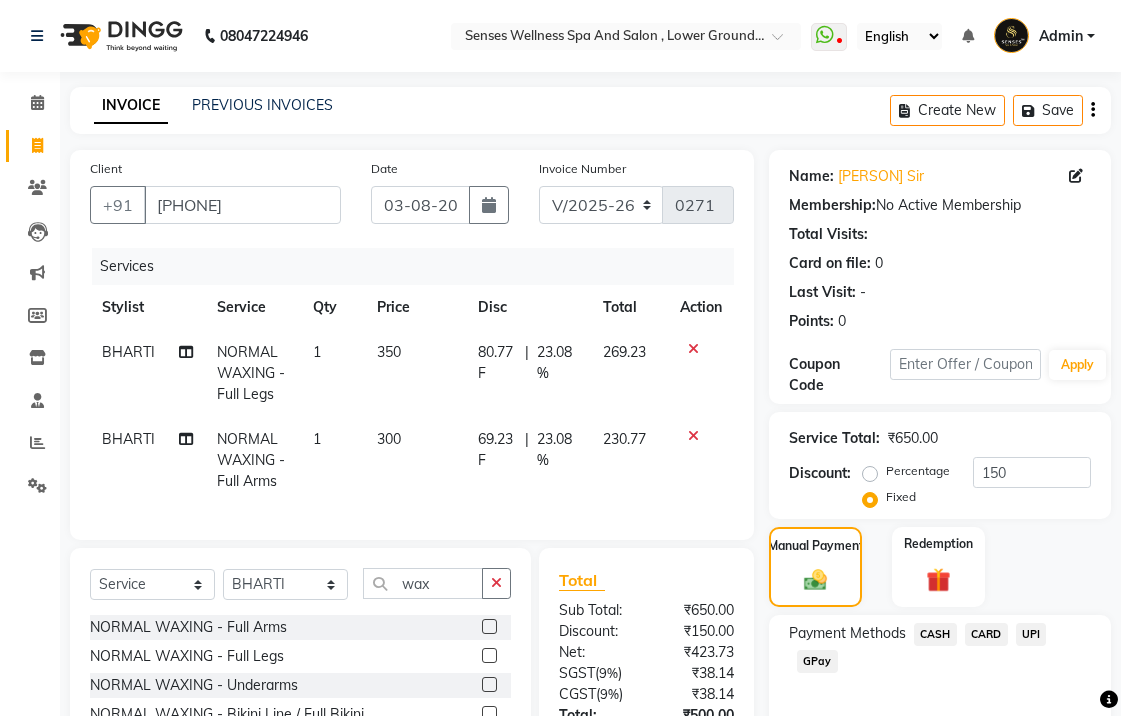 select on "service" 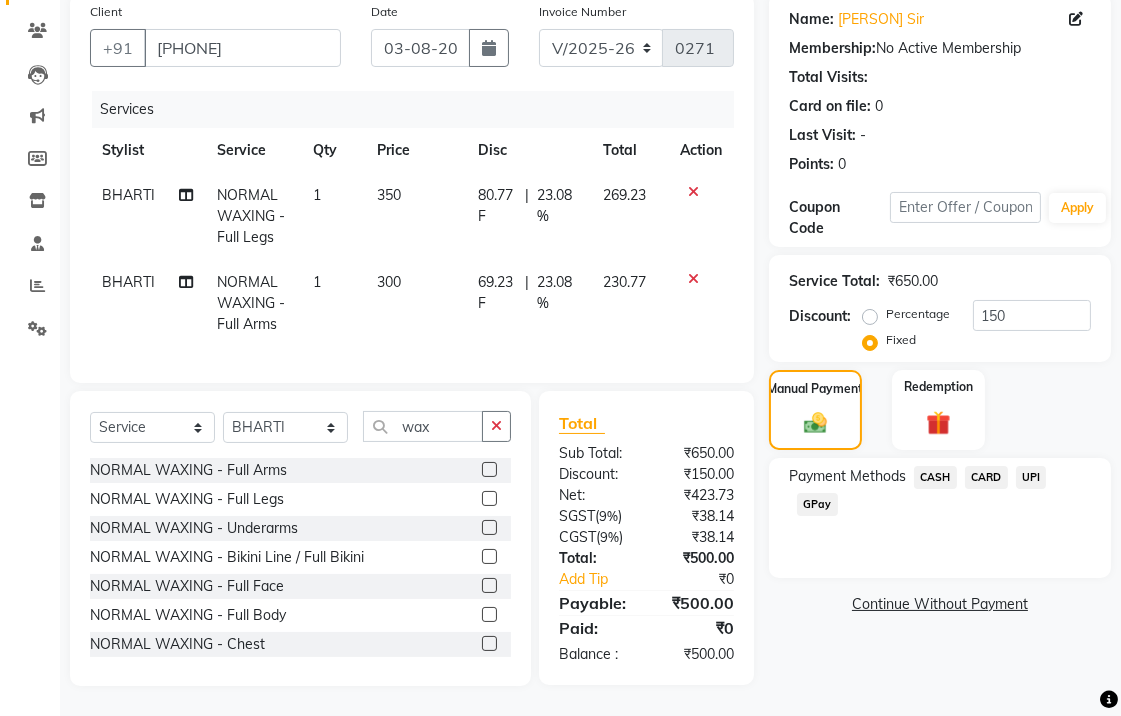 scroll, scrollTop: 0, scrollLeft: 0, axis: both 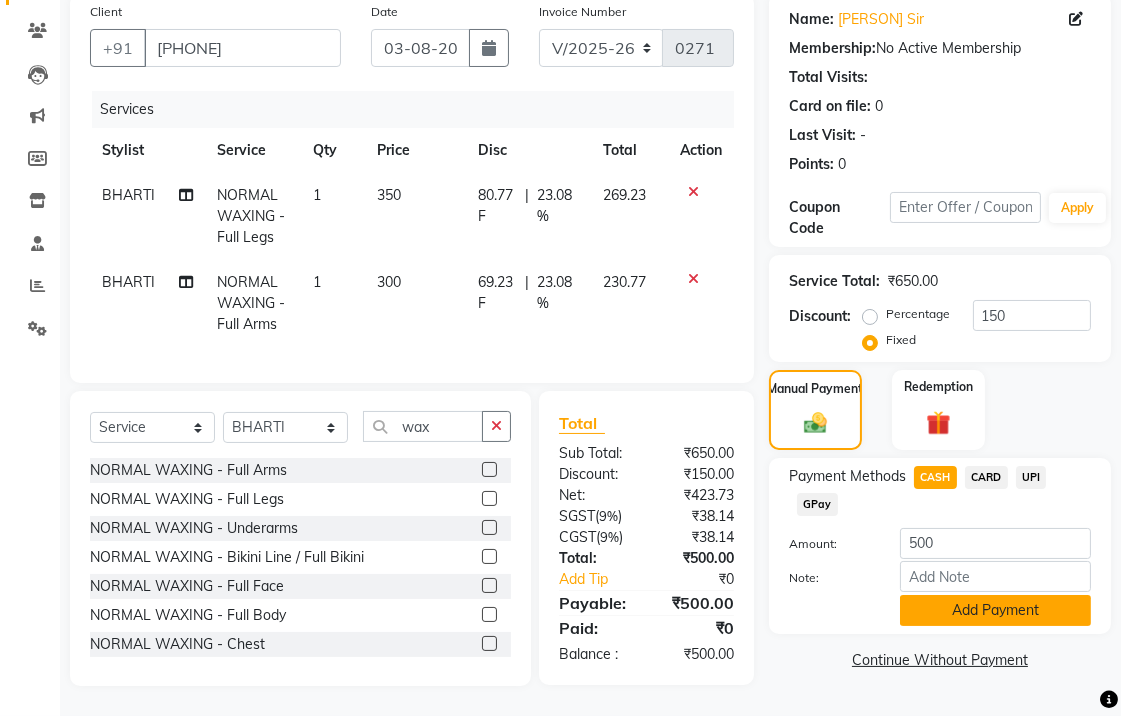 click on "Add Payment" 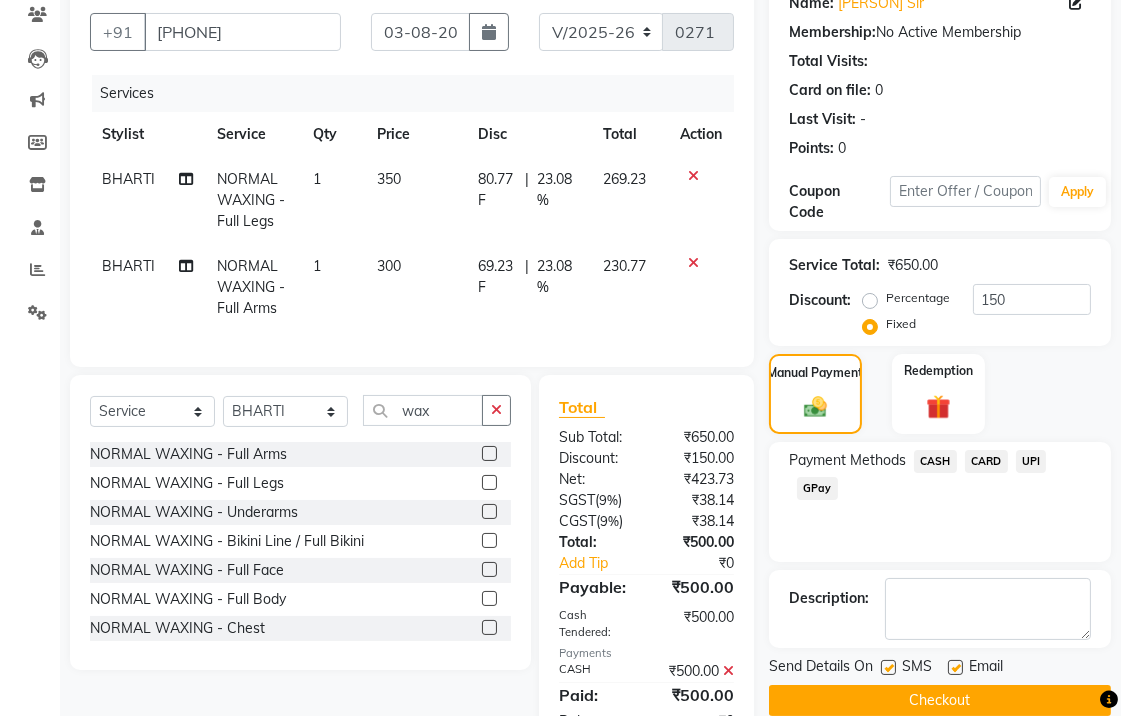 click 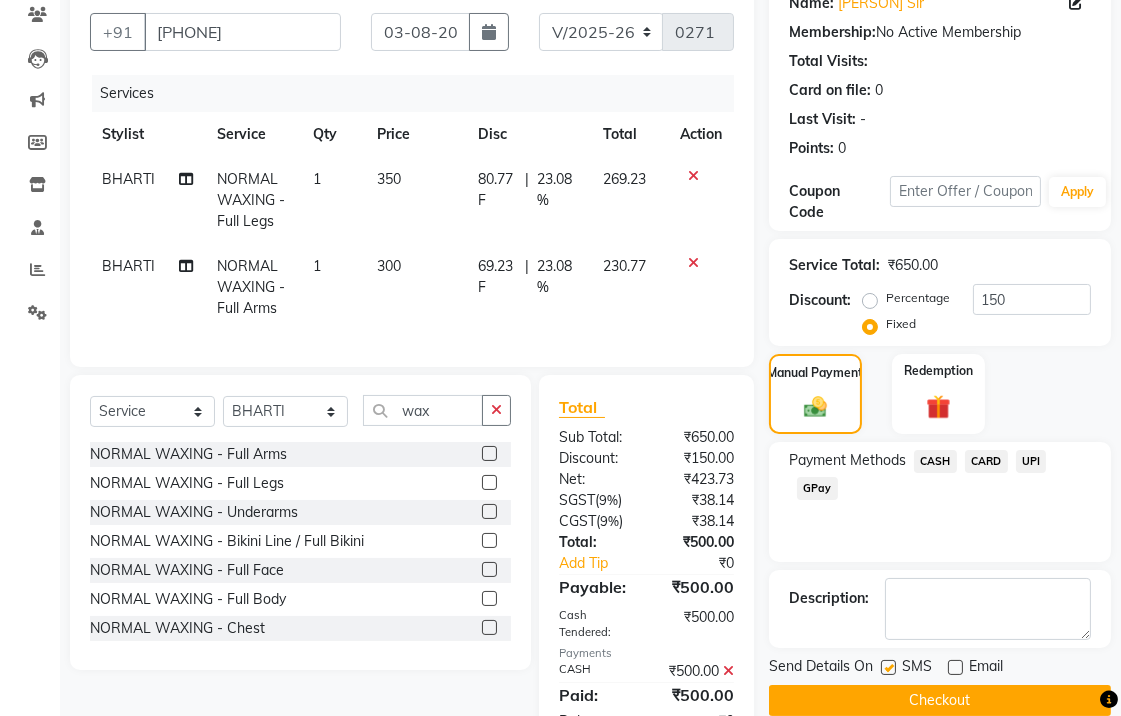 click on "Checkout" 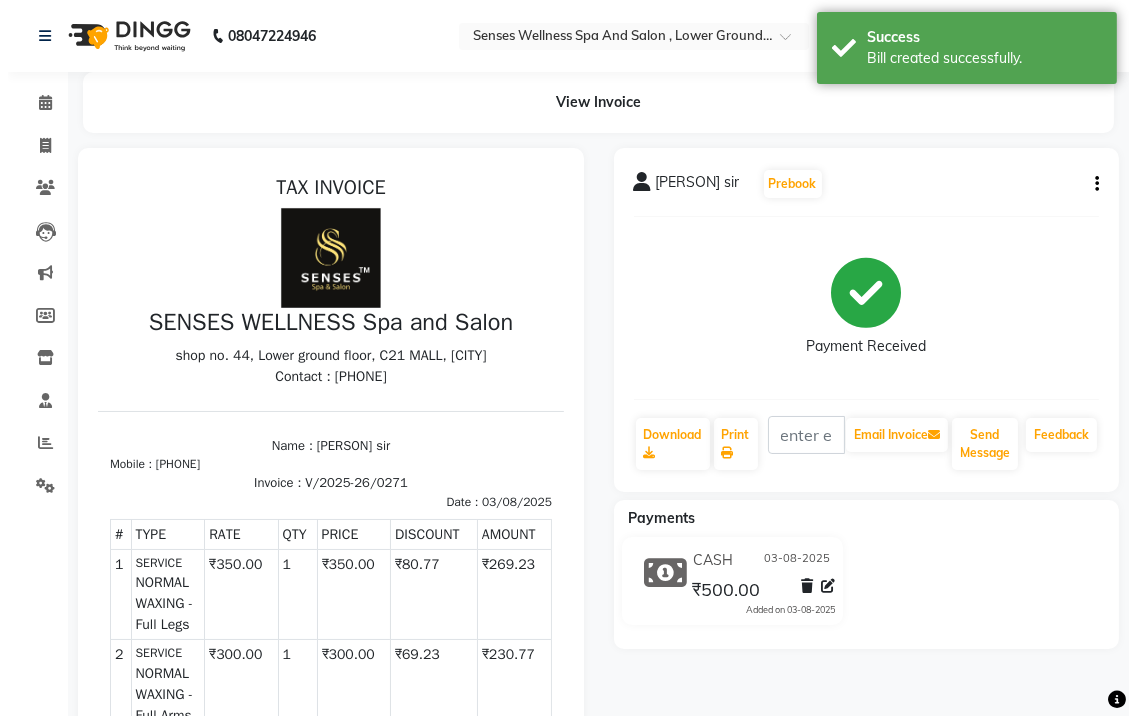 scroll, scrollTop: 0, scrollLeft: 0, axis: both 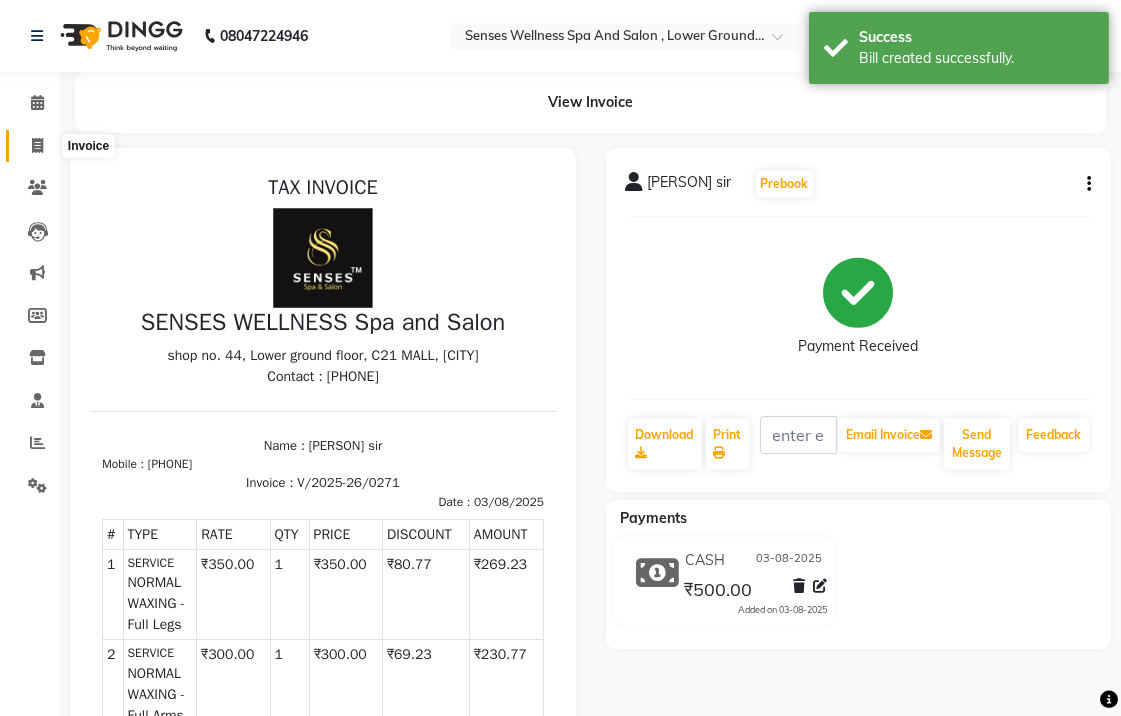 click 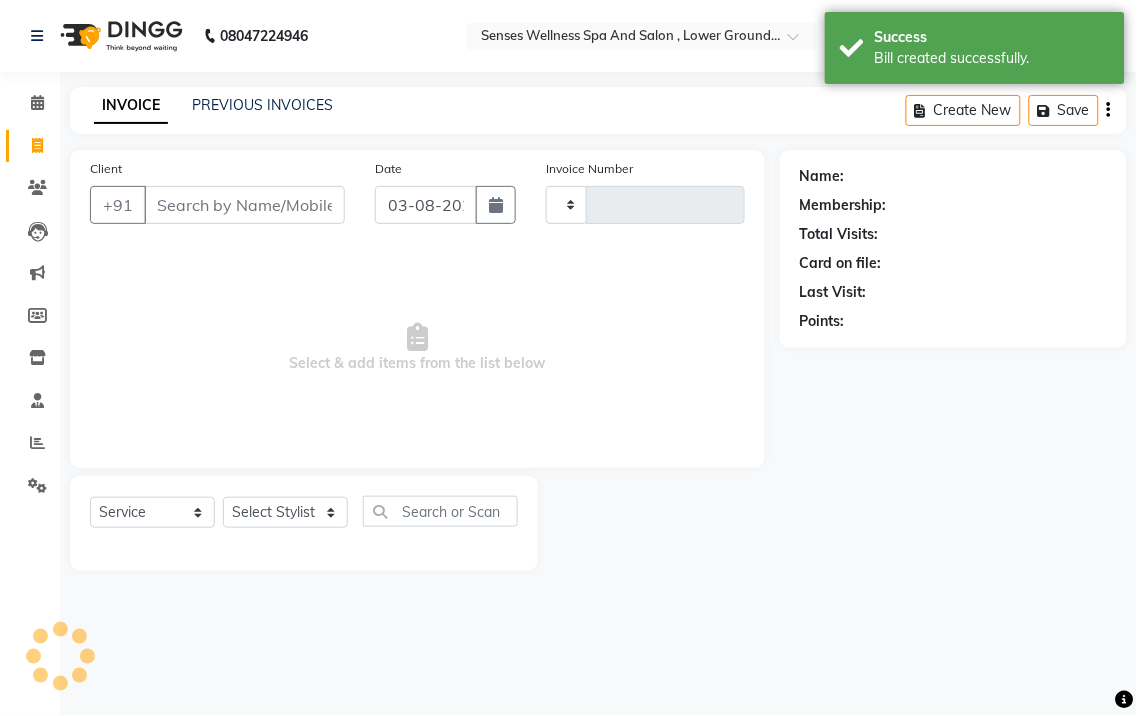 type on "0272" 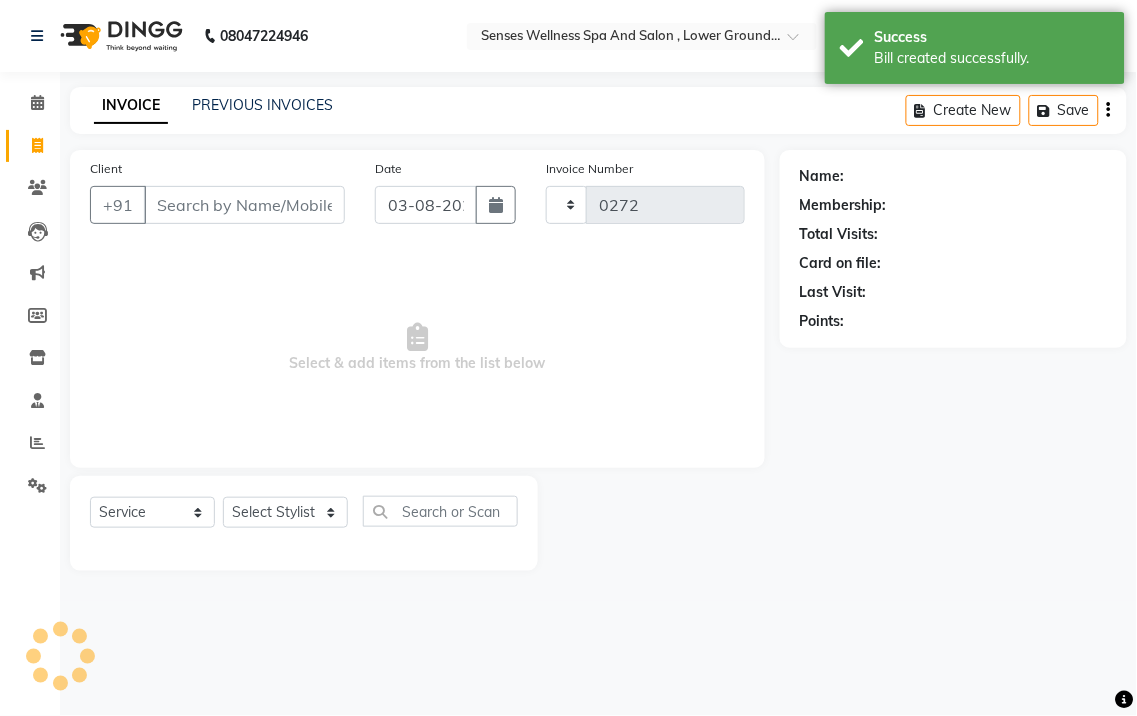 select on "6485" 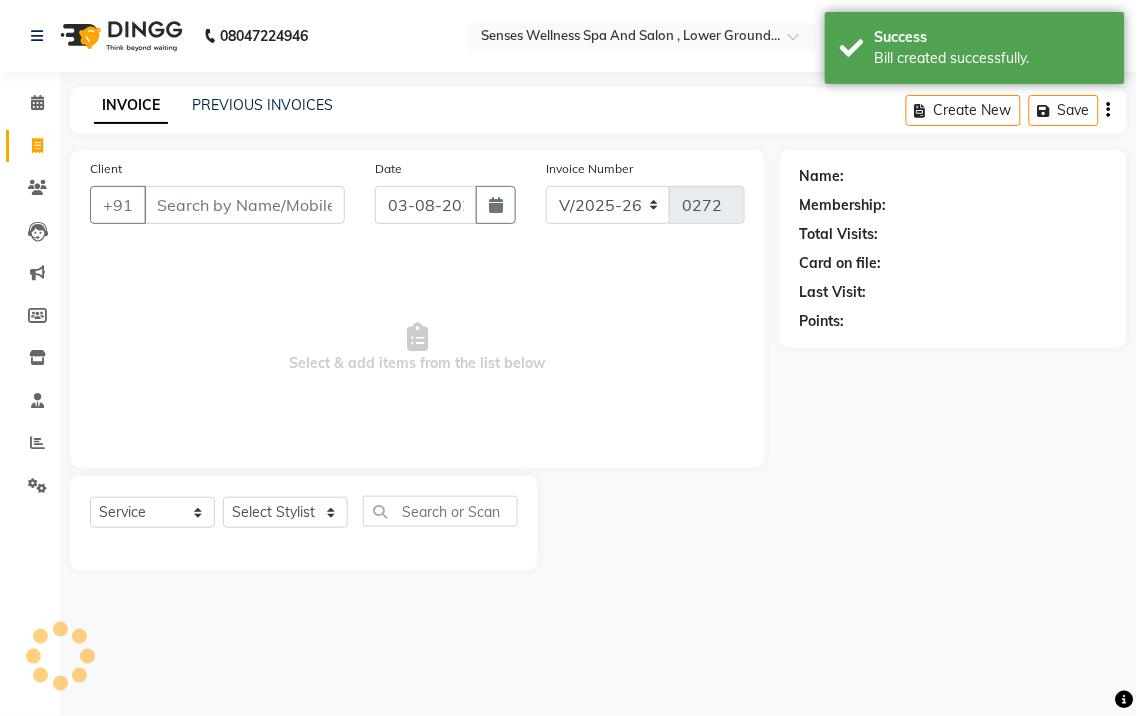 click on "Client" at bounding box center [244, 205] 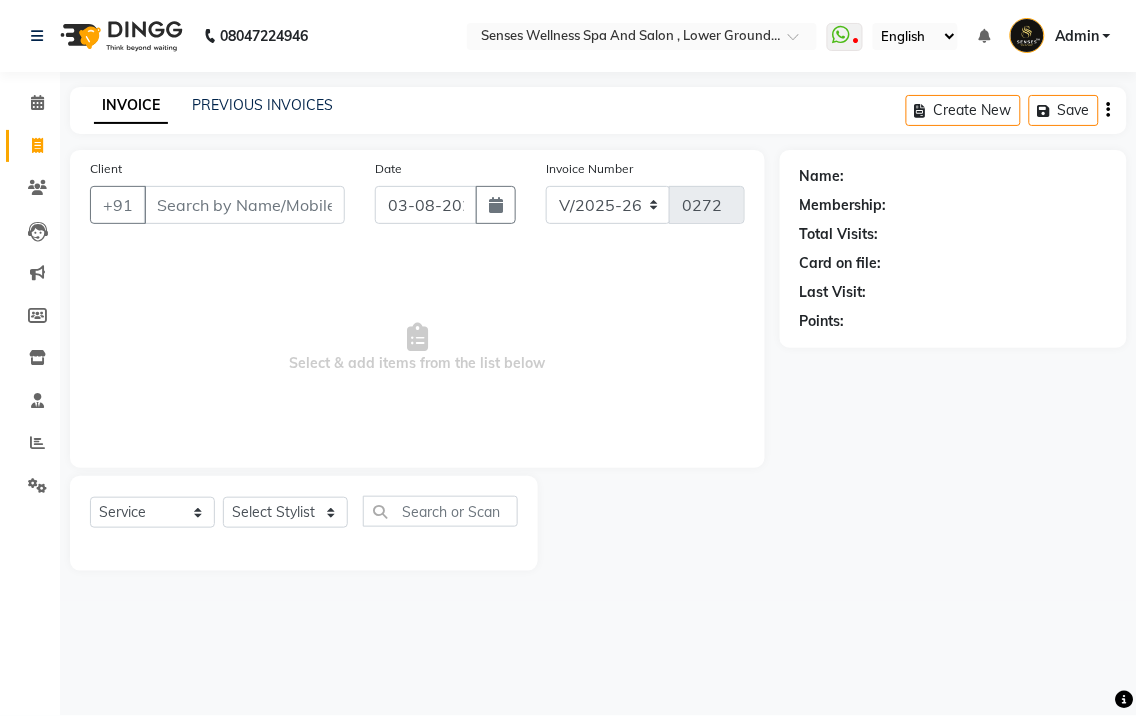 click on "Client" at bounding box center (244, 205) 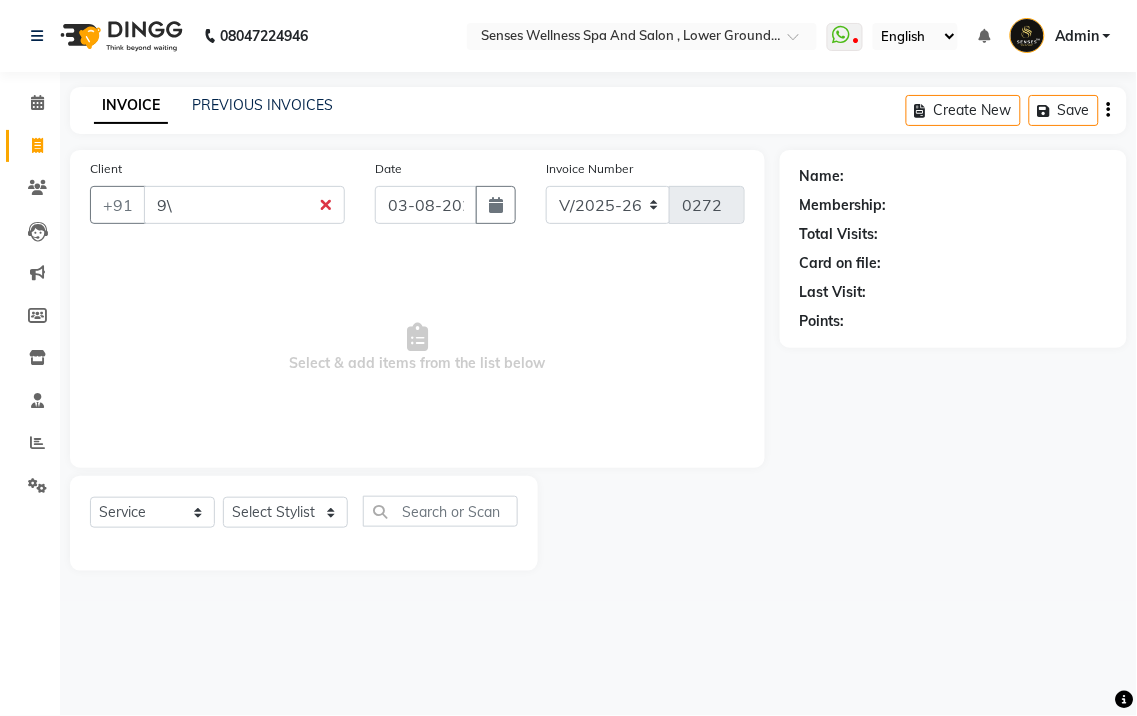 type on "9" 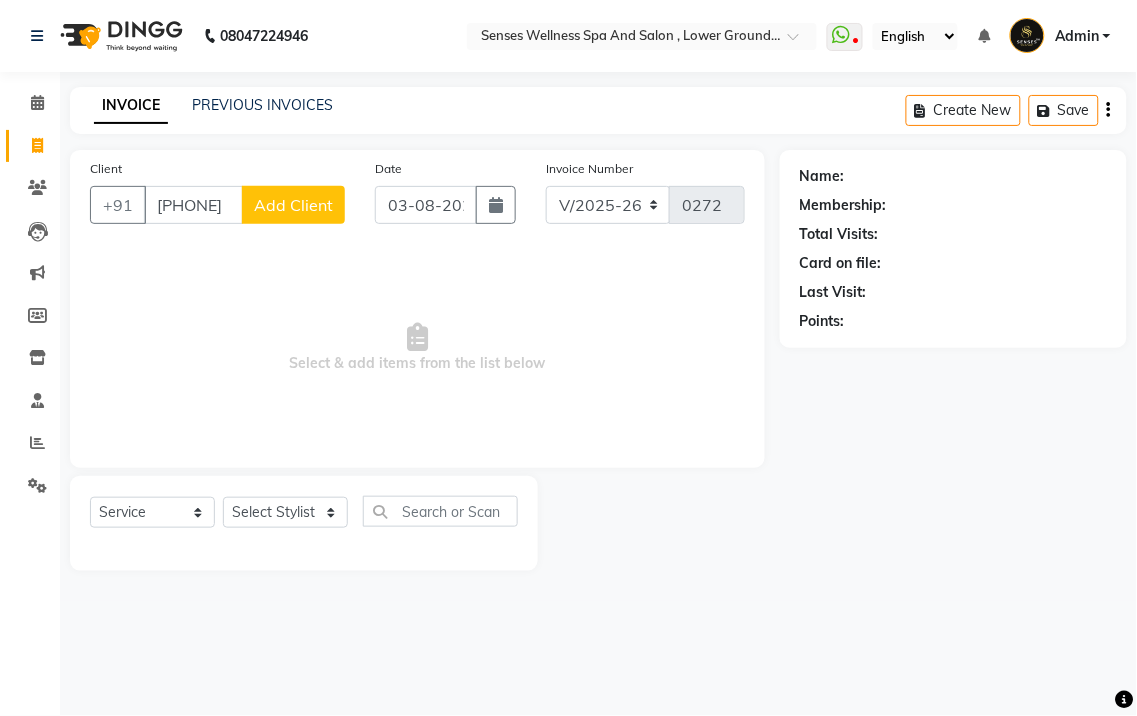 type on "[PHONE]" 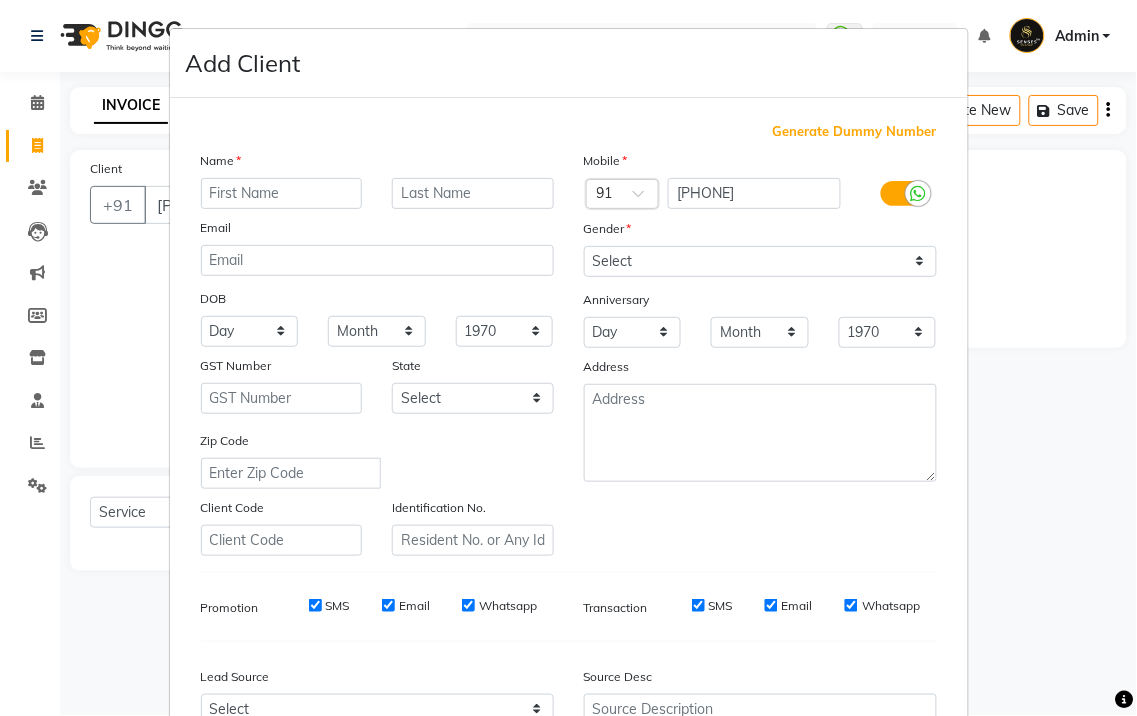 click at bounding box center (282, 193) 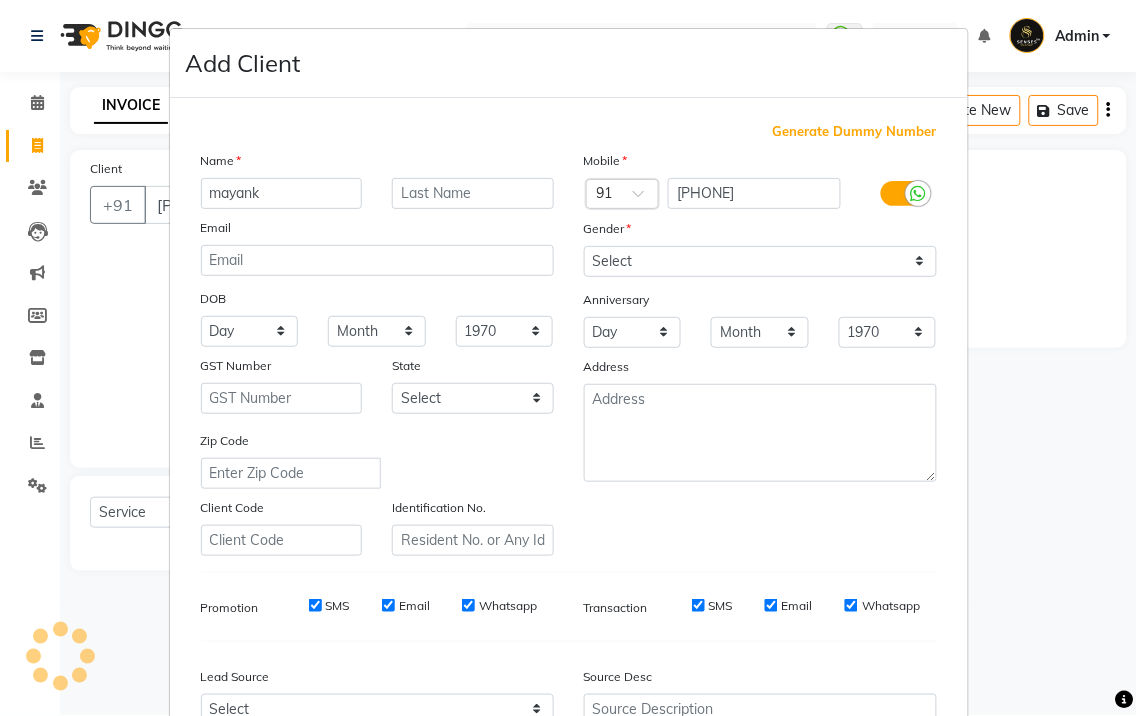 type on "mayank" 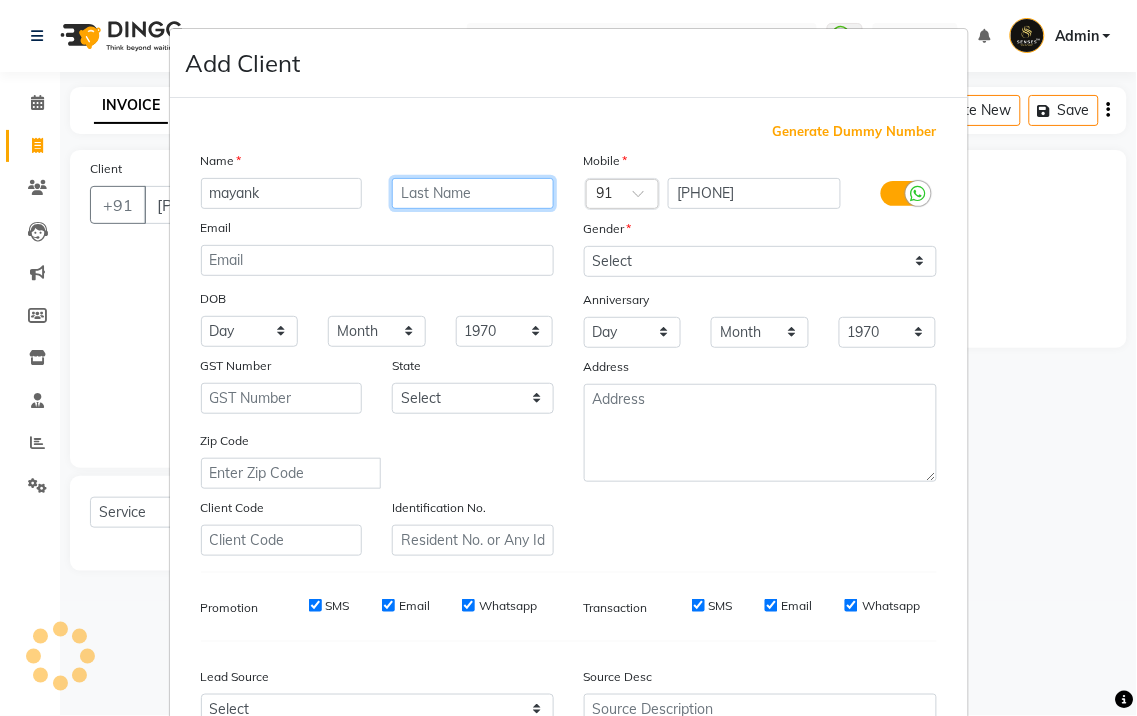 click at bounding box center [473, 193] 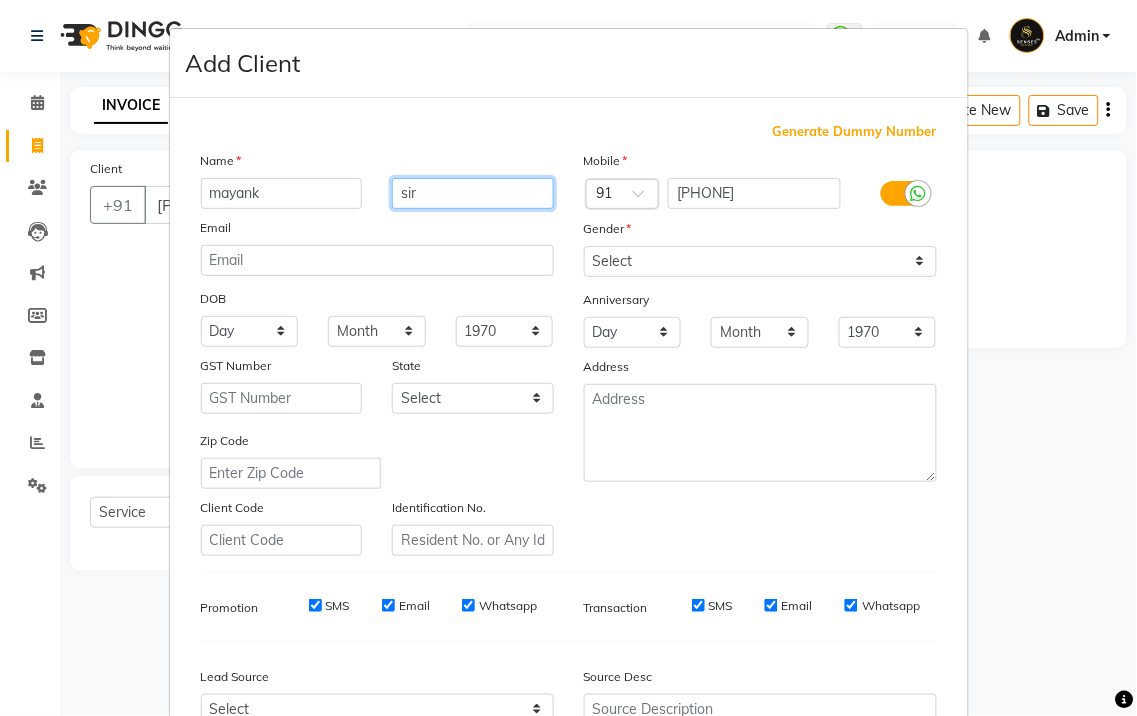 type on "sir" 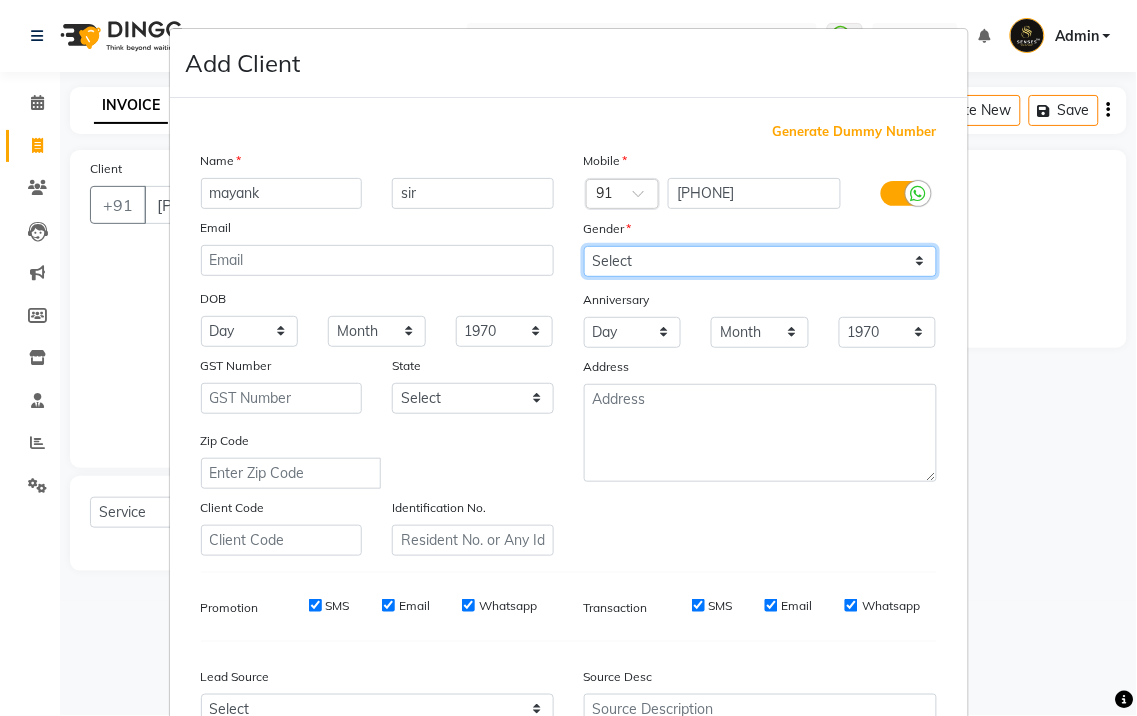 click on "Select Male Female Other Prefer Not To Say" at bounding box center [760, 261] 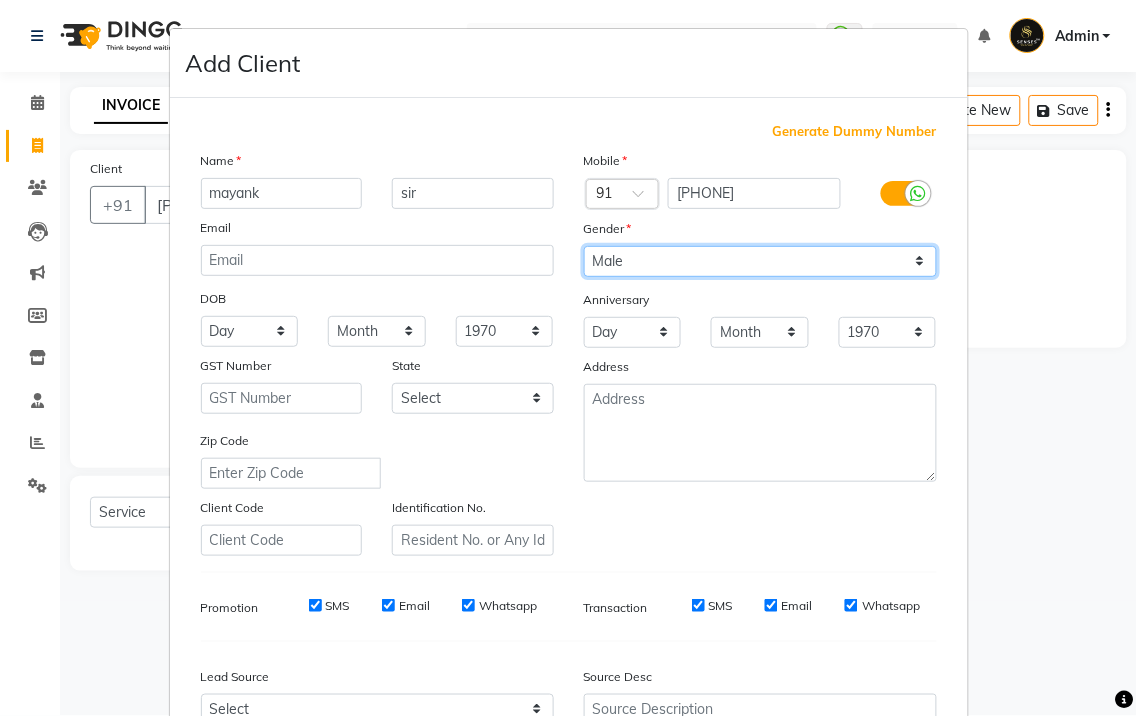 click on "Select Male Female Other Prefer Not To Say" at bounding box center [760, 261] 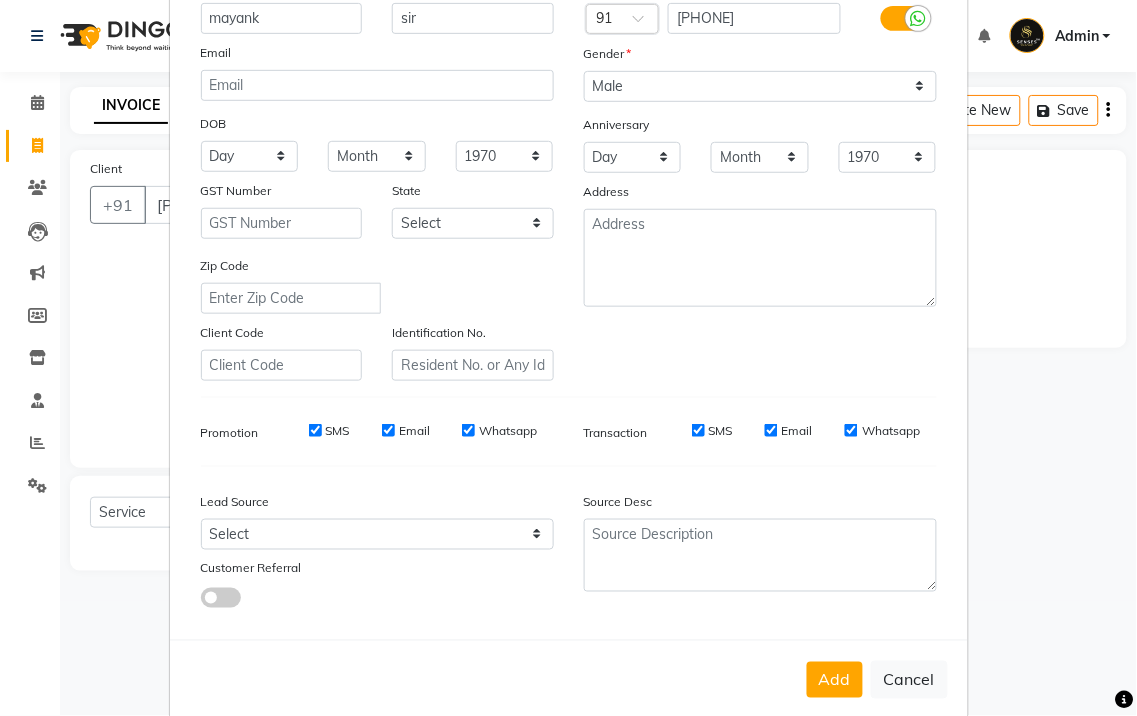 scroll, scrollTop: 178, scrollLeft: 0, axis: vertical 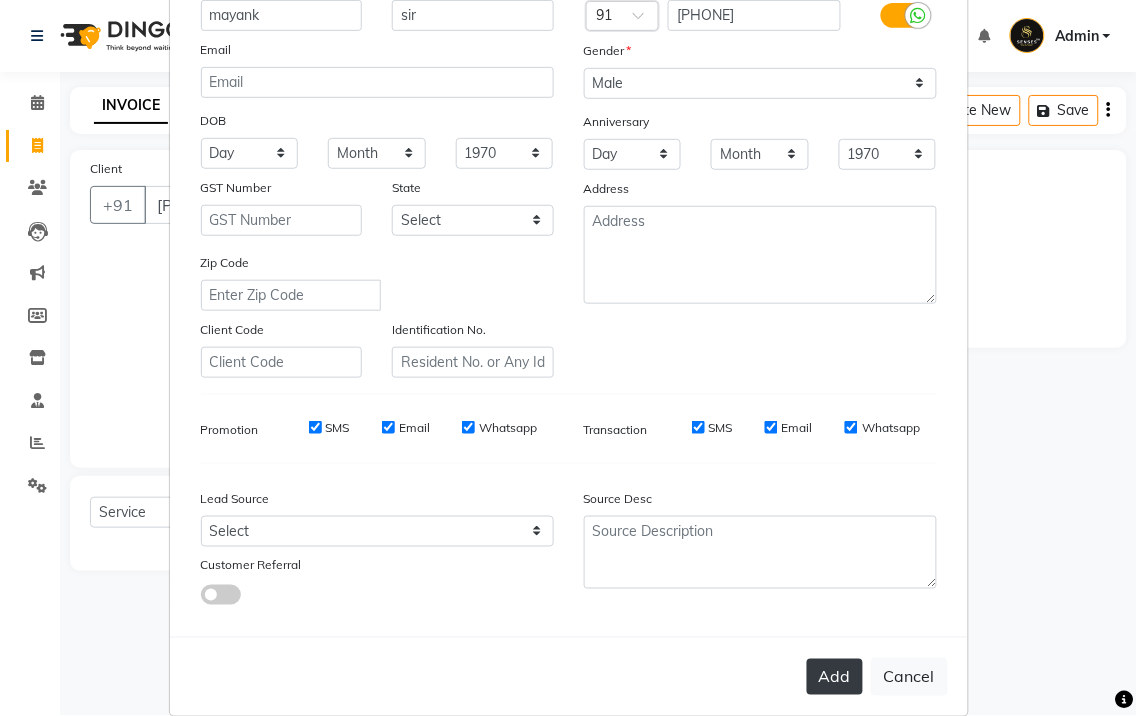 click on "Add" at bounding box center (835, 677) 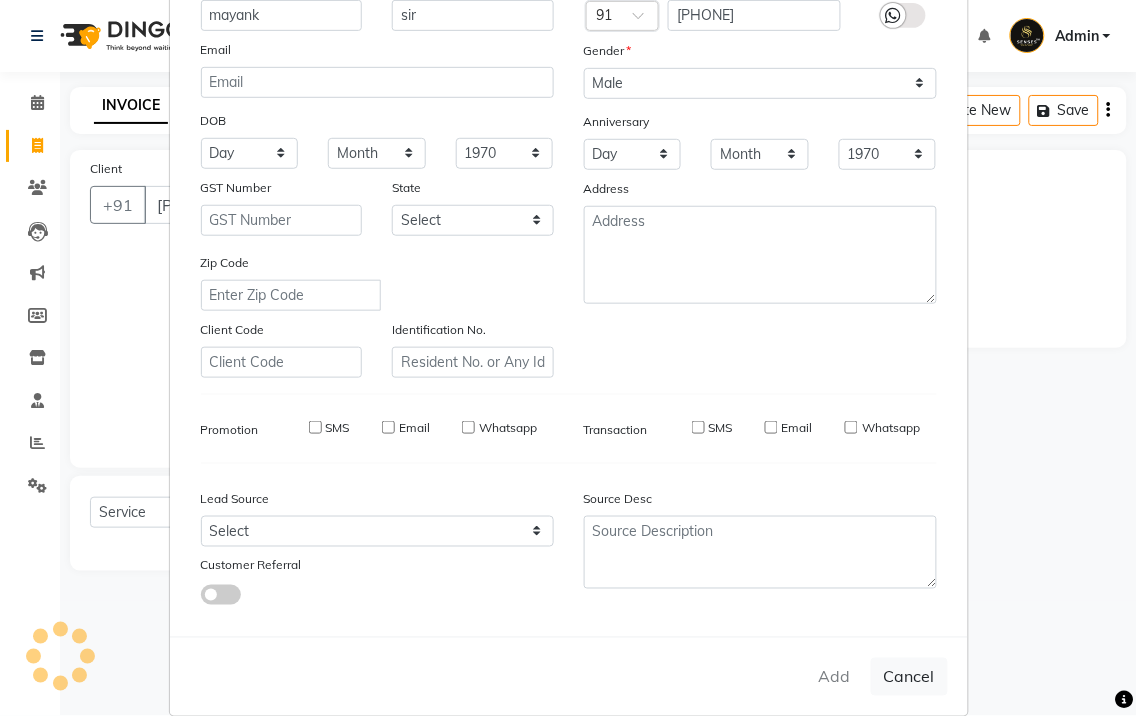 type 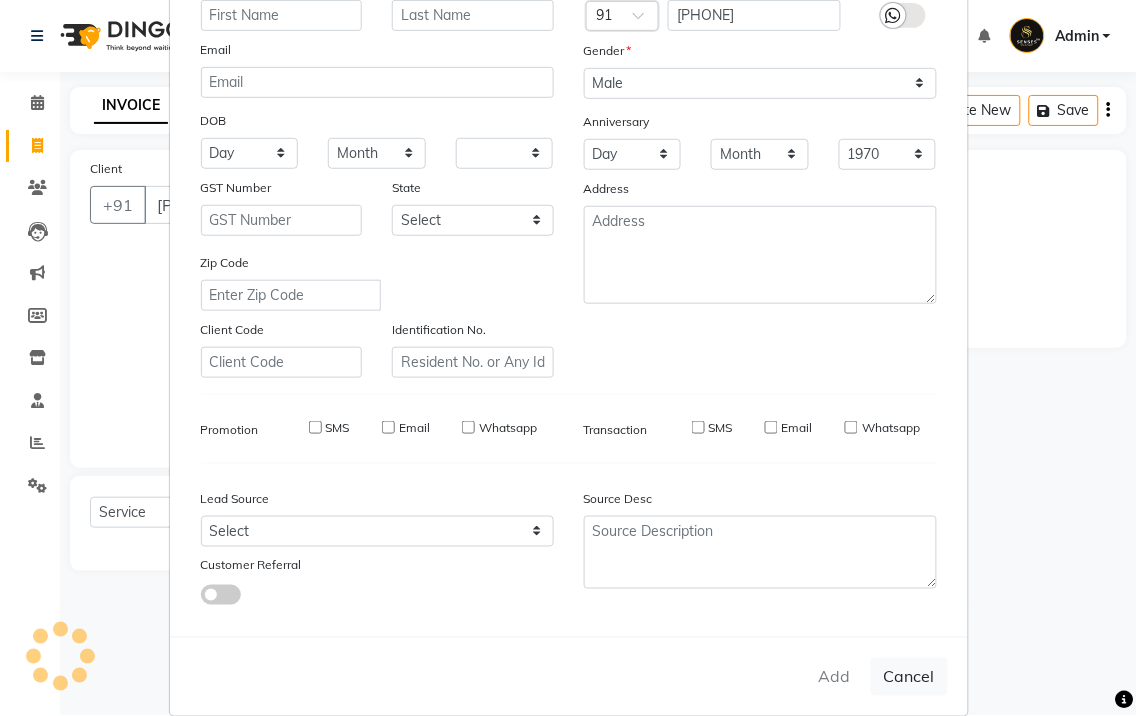 type 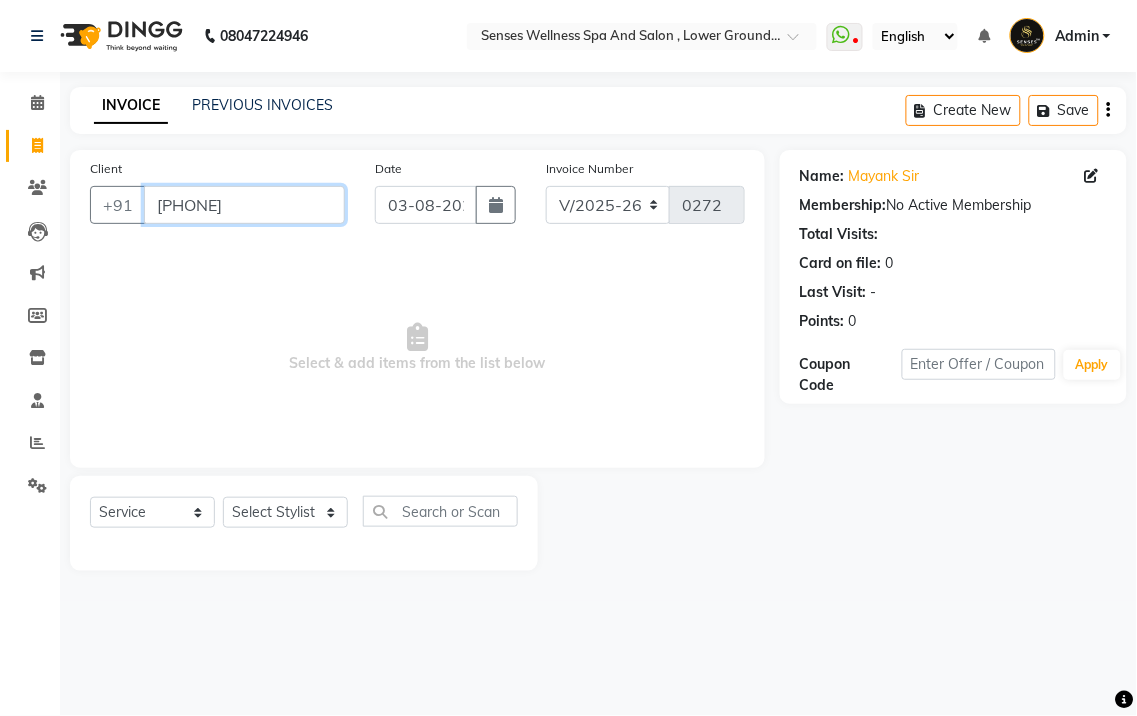 click on "[PHONE]" at bounding box center [244, 205] 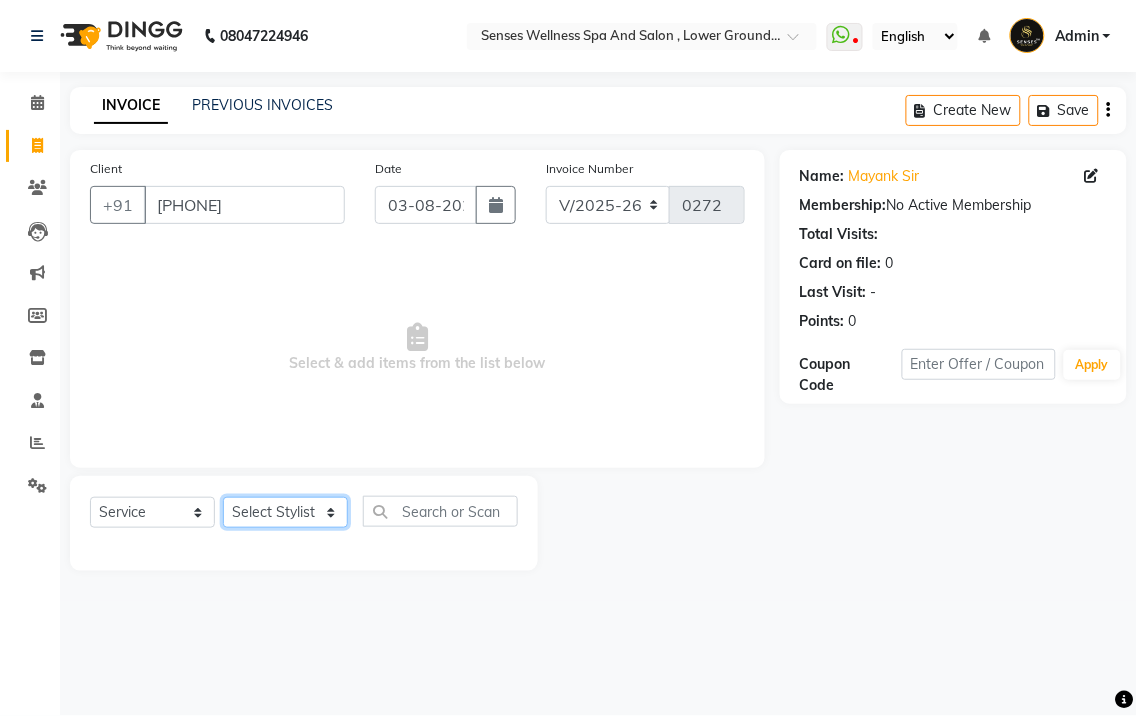 click on "Select Stylist BHARTI CHRISTY MERCY pankaj" 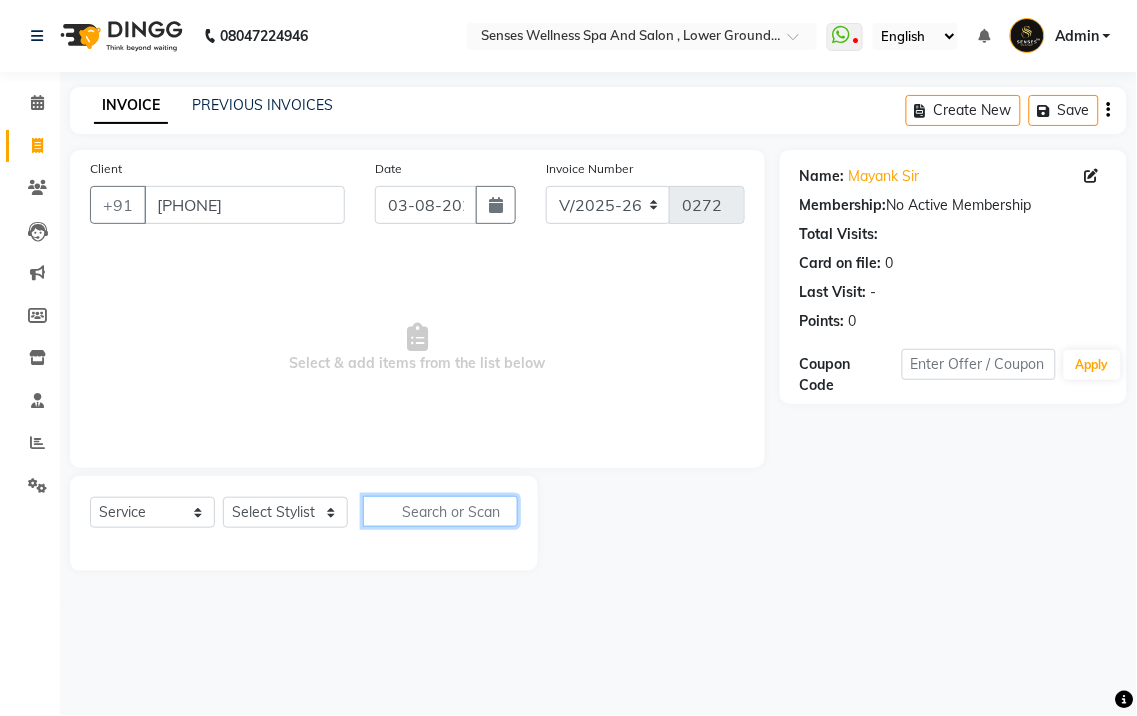 click 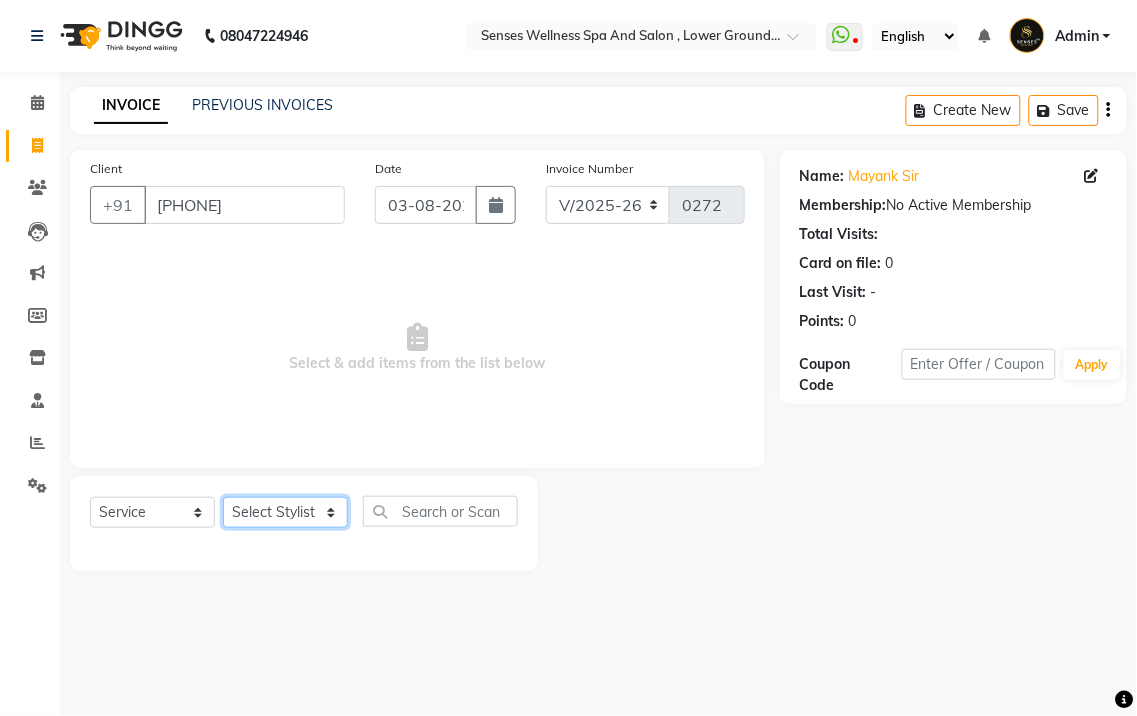 click on "Select Stylist BHARTI CHRISTY MERCY pankaj" 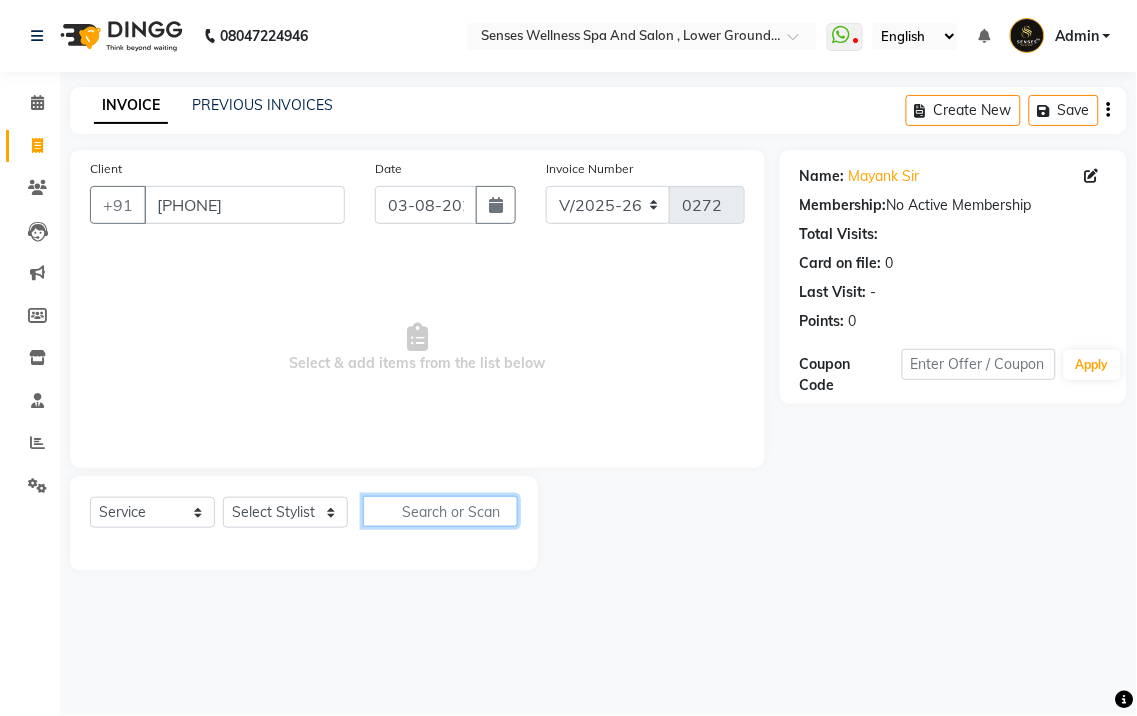 click 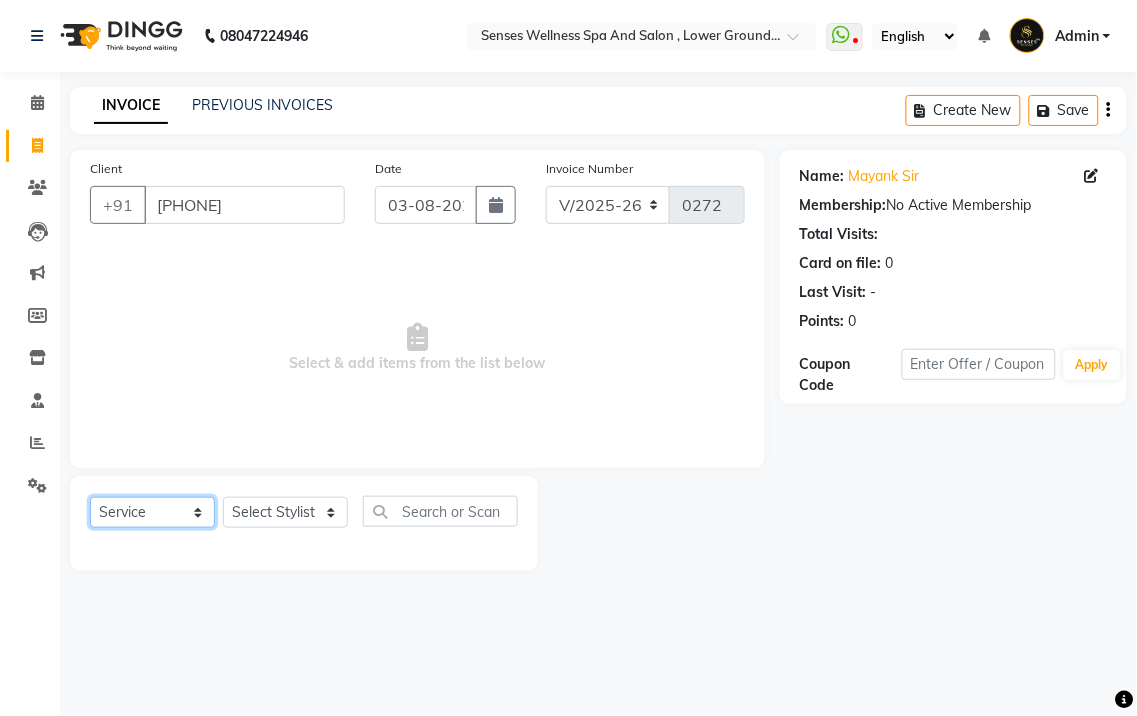 click on "Select  Service  Product  Membership  Package Voucher Prepaid Gift Card" 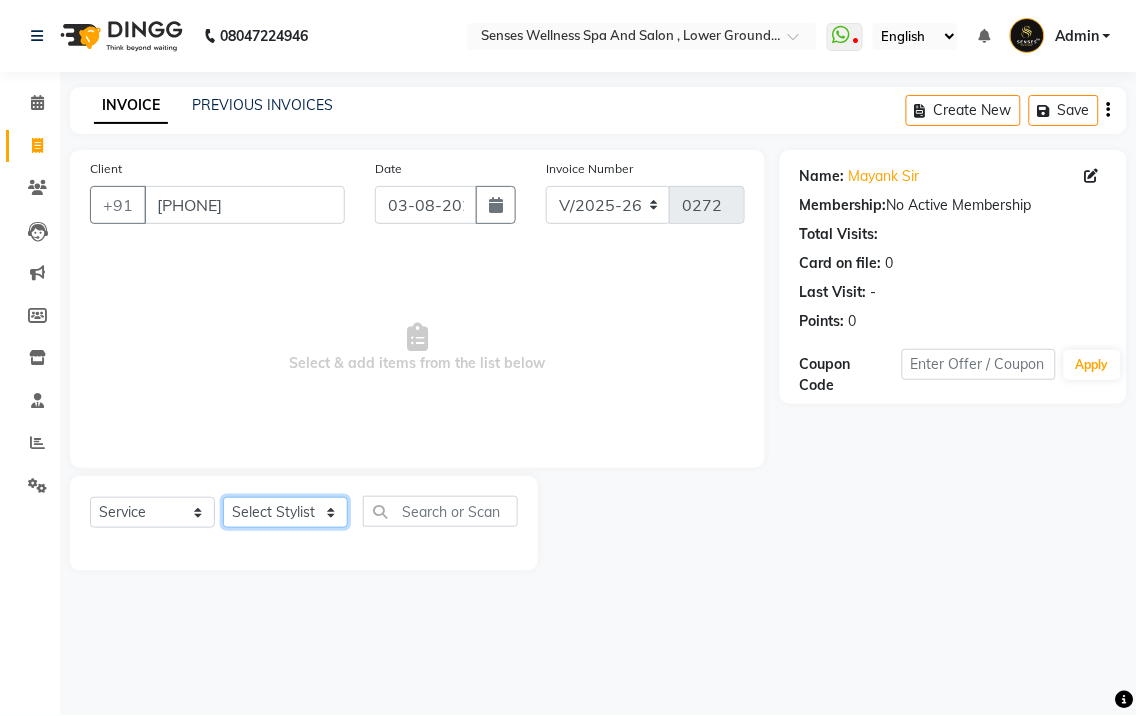 click on "Select Stylist BHARTI CHRISTY MERCY pankaj" 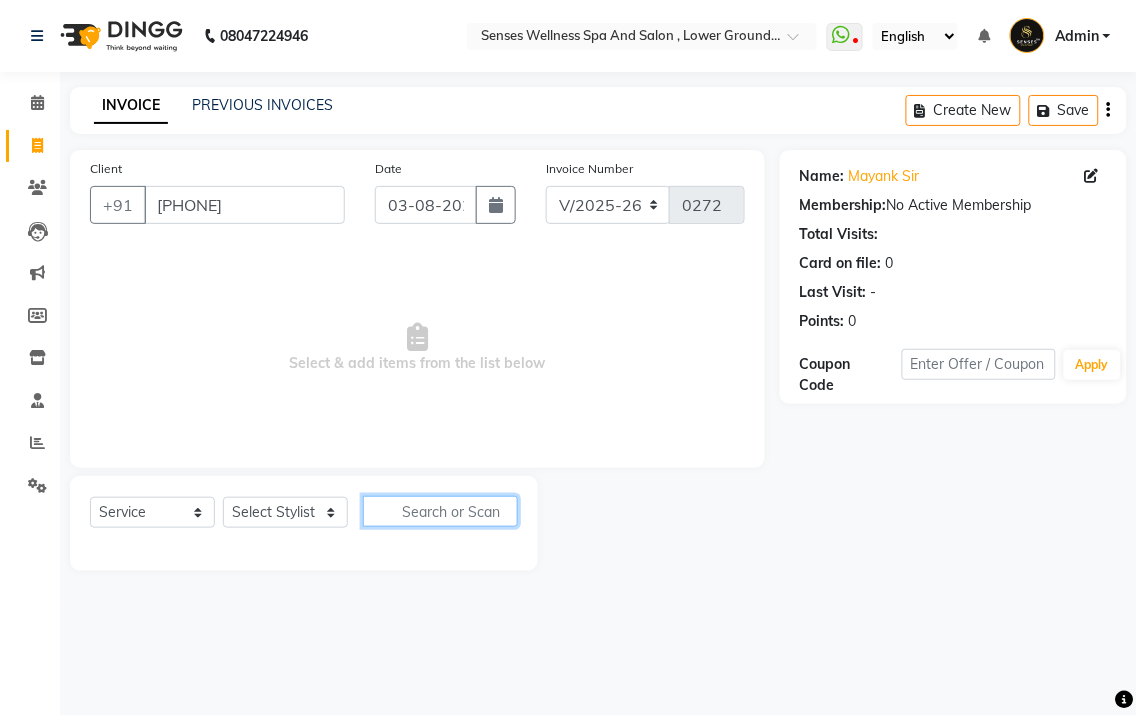 click 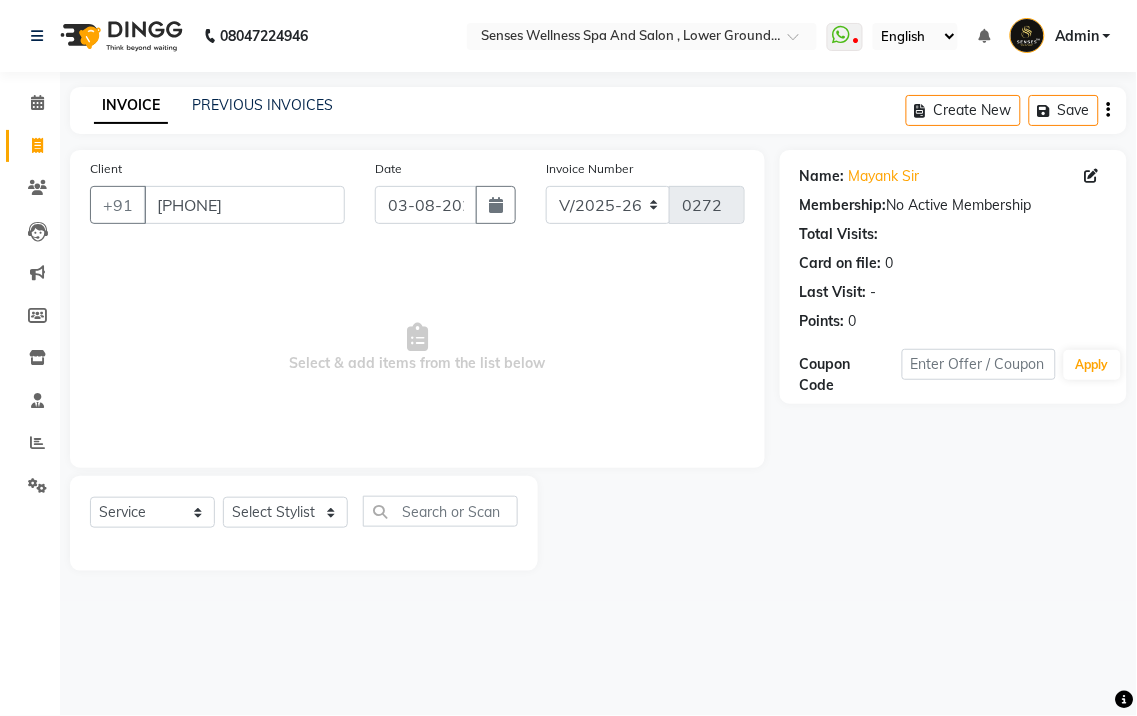 click on "INVOICE PREVIOUS INVOICES Create New   Save  Client +91 [PHONE] Date 03-08-2025 Invoice Number V/2025 V/2025-26 0272  Select & add items from the list below  Select  Service  Product  Membership  Package Voucher Prepaid Gift Card  Select Stylist BHARTI CHRISTY MERCY pankaj Name: [PERSON] Membership:  No Active Membership  Total Visits:   Card on file:  0 Last Visit:   - Points:   0  Coupon Code Apply" 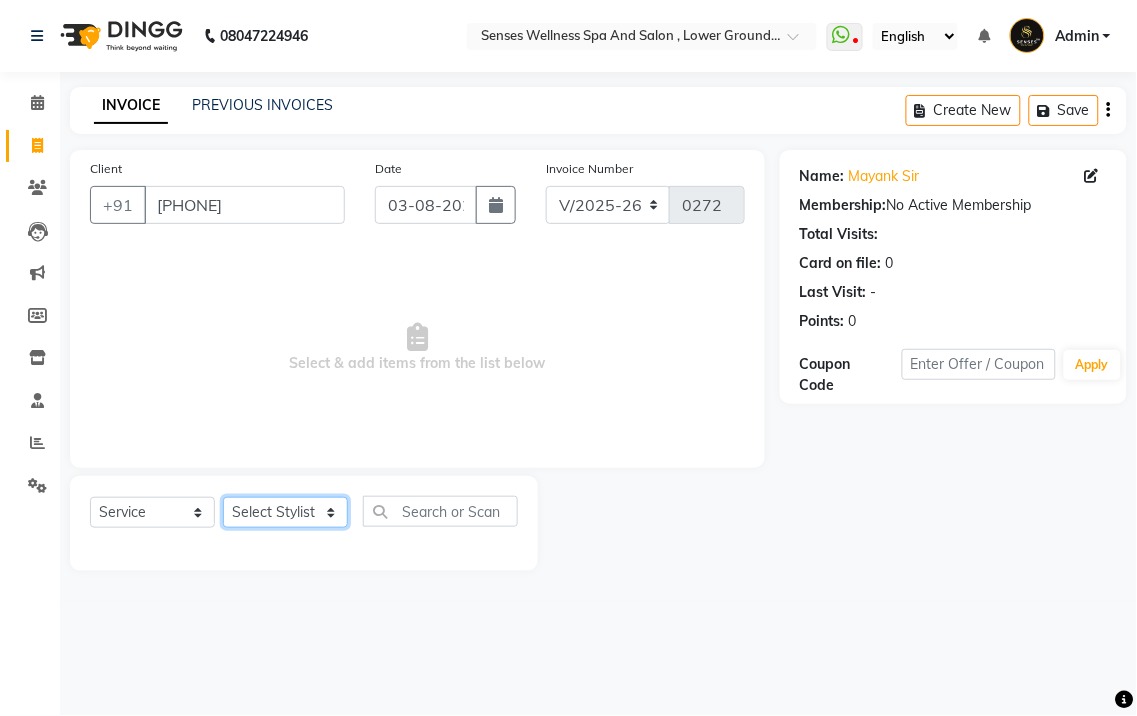 click on "Select Stylist BHARTI CHRISTY MERCY pankaj" 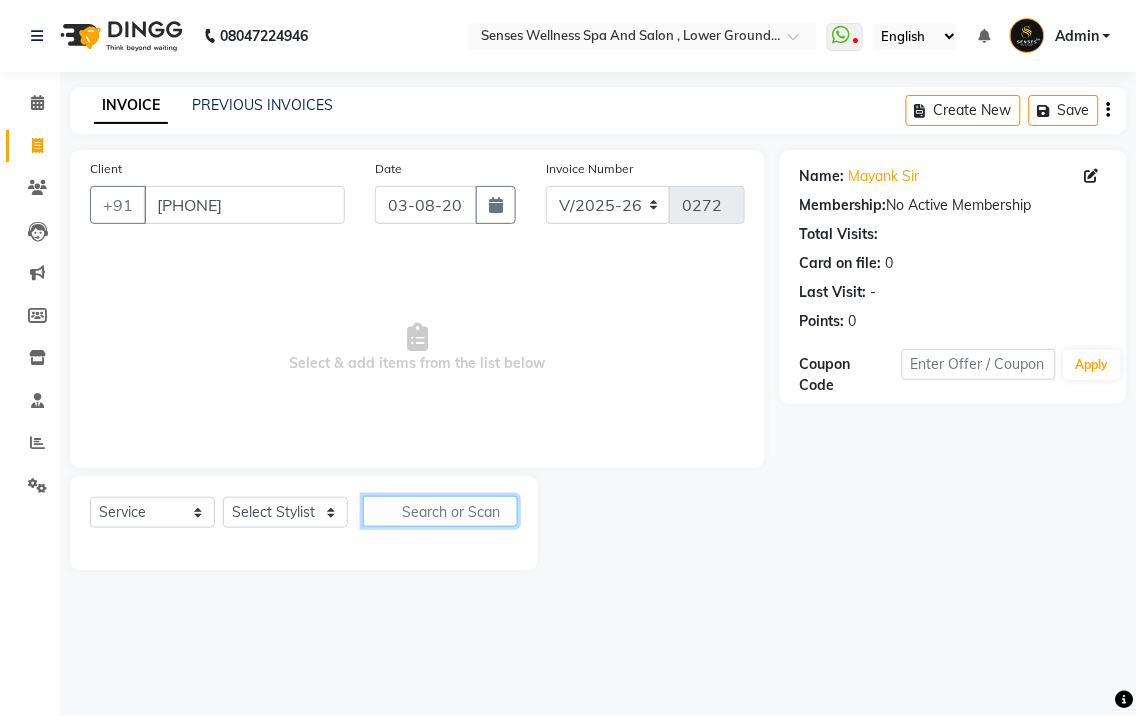 click 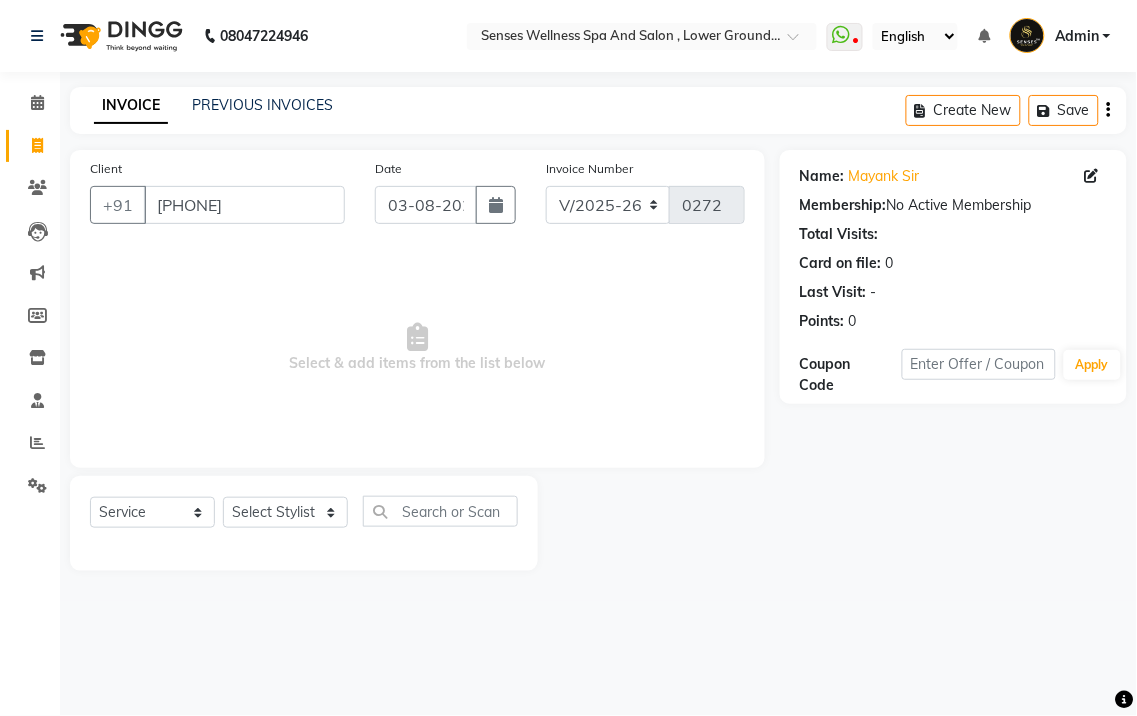 click on "Select  Service  Product  Membership  Package Voucher Prepaid Gift Card  Select Stylist BHARTI CHRISTY MERCY pankaj" 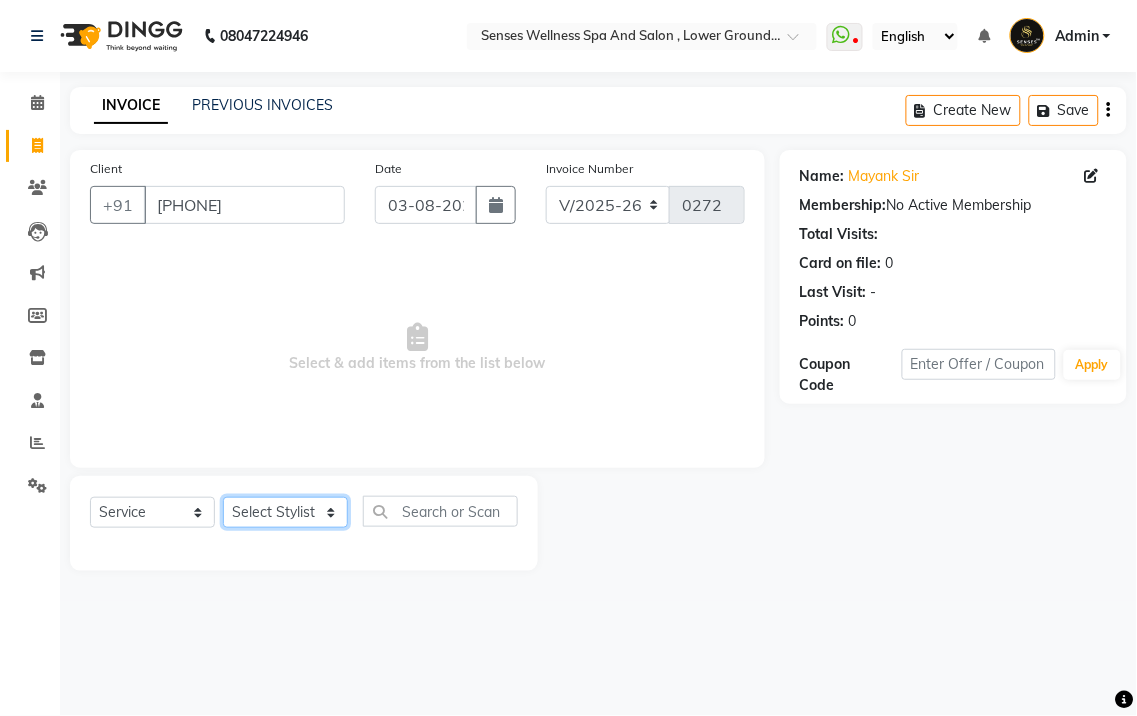 click on "Select Stylist BHARTI CHRISTY MERCY pankaj" 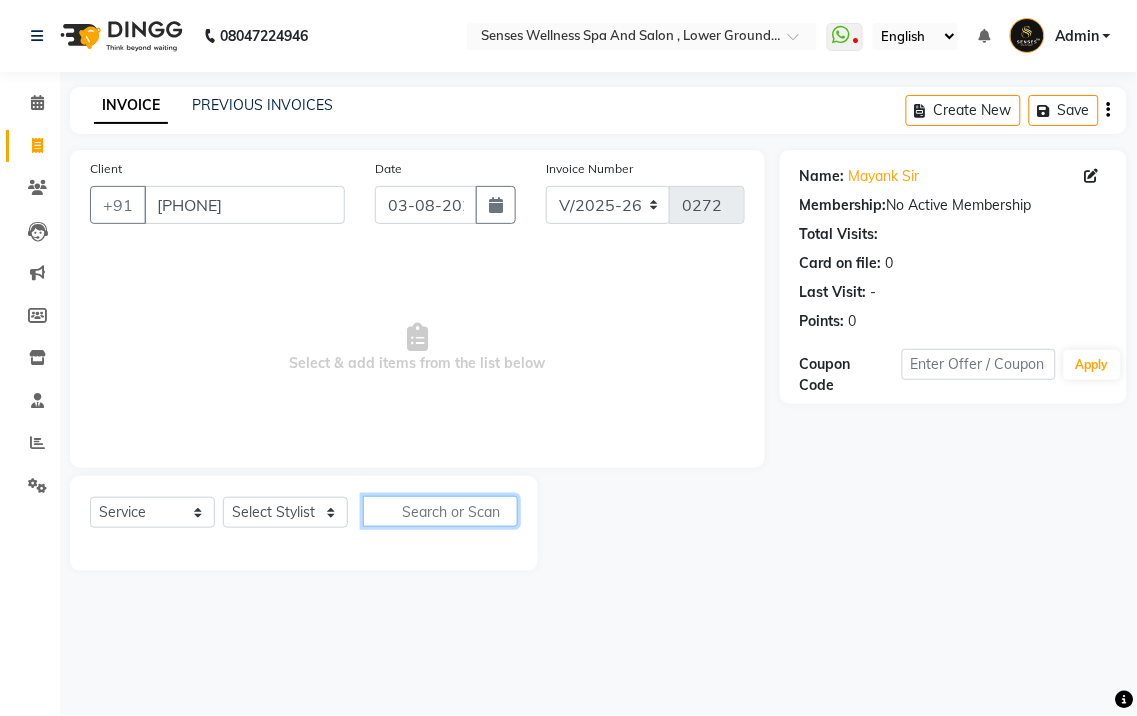click 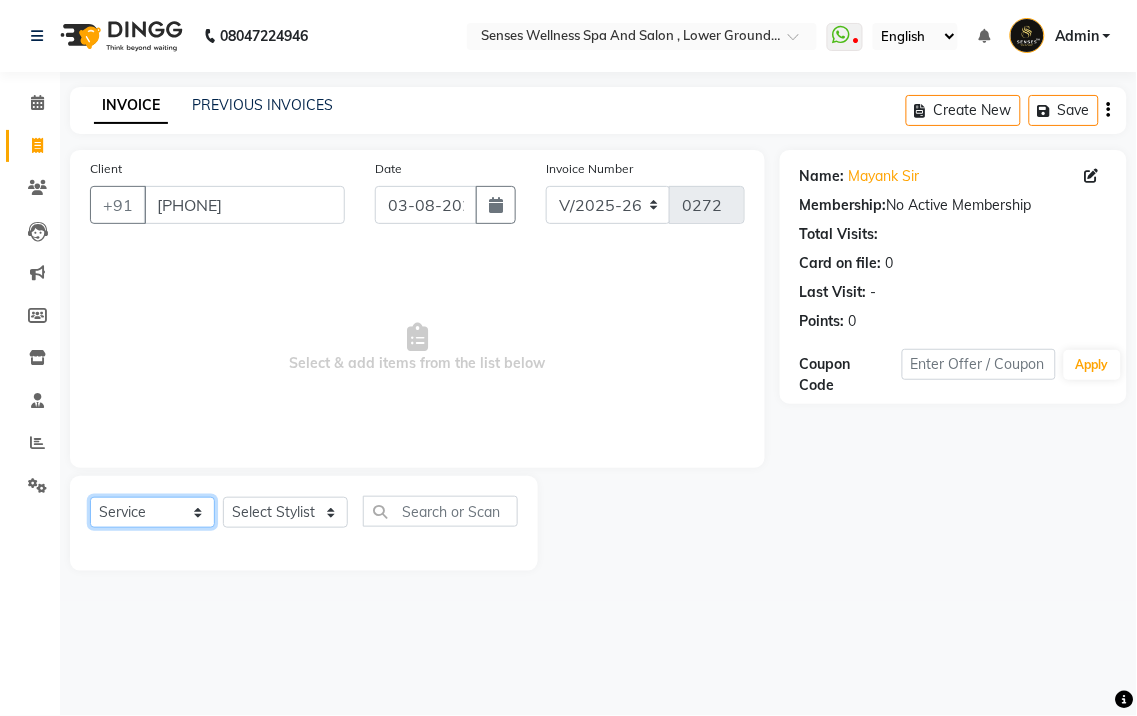 click on "Select  Service  Product  Membership  Package Voucher Prepaid Gift Card" 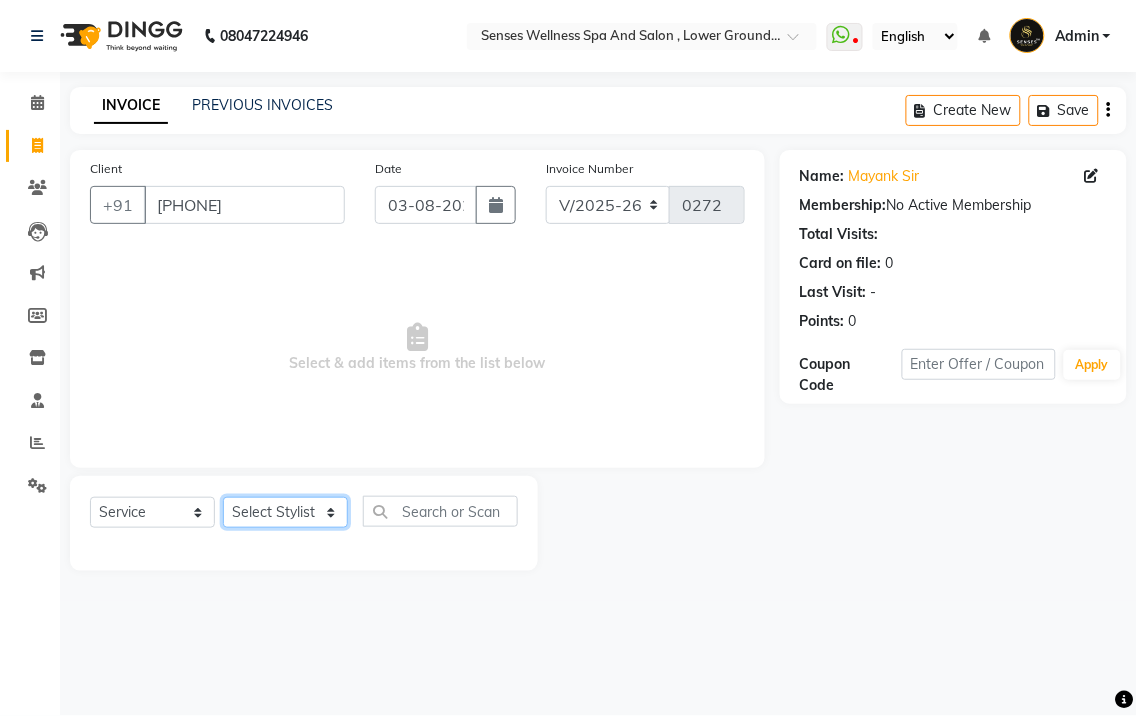 click on "Select Stylist BHARTI CHRISTY MERCY pankaj" 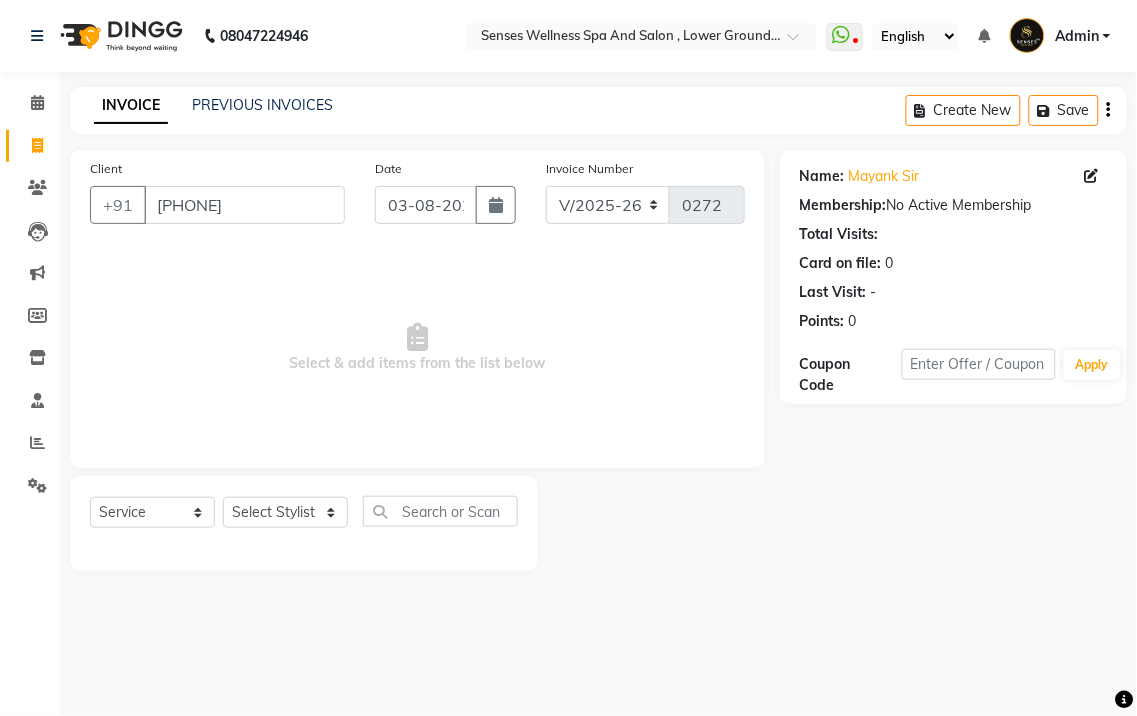 click on "Select  Service  Product  Membership  Package Voucher Prepaid Gift Card  Select Stylist BHARTI CHRISTY MERCY pankaj" 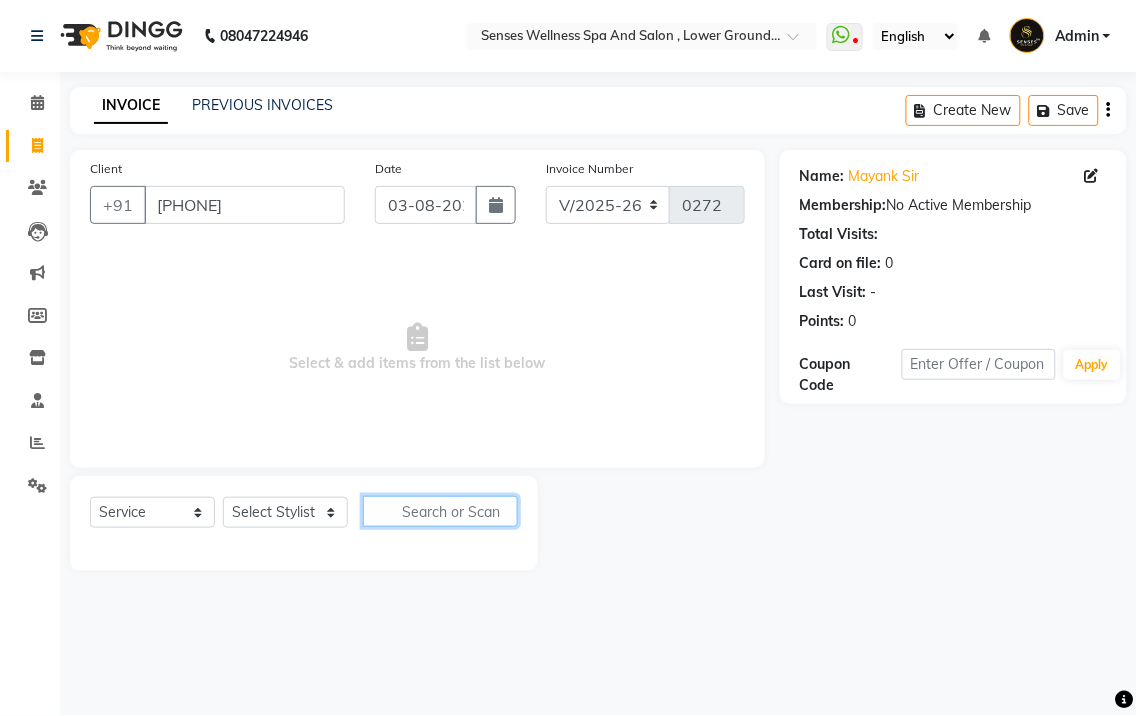 click 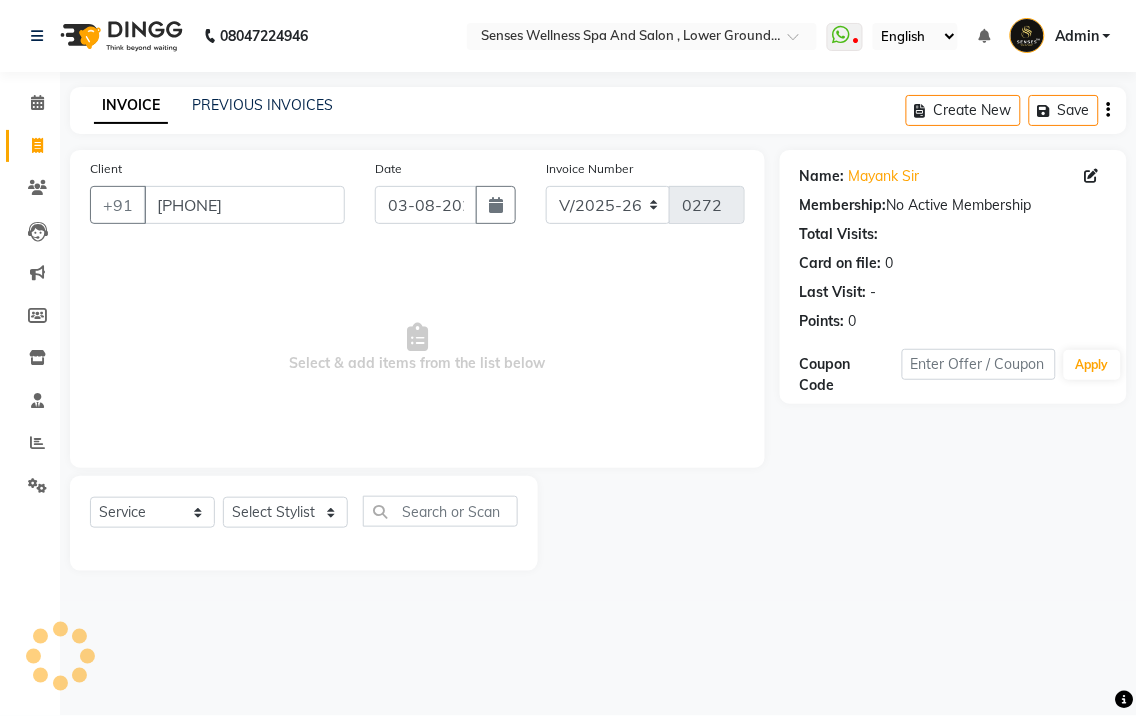 click on "INVOICE PREVIOUS INVOICES Create New   Save  Client +91 [PHONE] Date 03-08-2025 Invoice Number V/2025 V/2025-26 0272  Select & add items from the list below  Select  Service  Product  Membership  Package Voucher Prepaid Gift Card  Select Stylist BHARTI CHRISTY MERCY pankaj Name: [PERSON] Membership:  No Active Membership  Total Visits:   Card on file:  0 Last Visit:   - Points:   0  Coupon Code Apply" 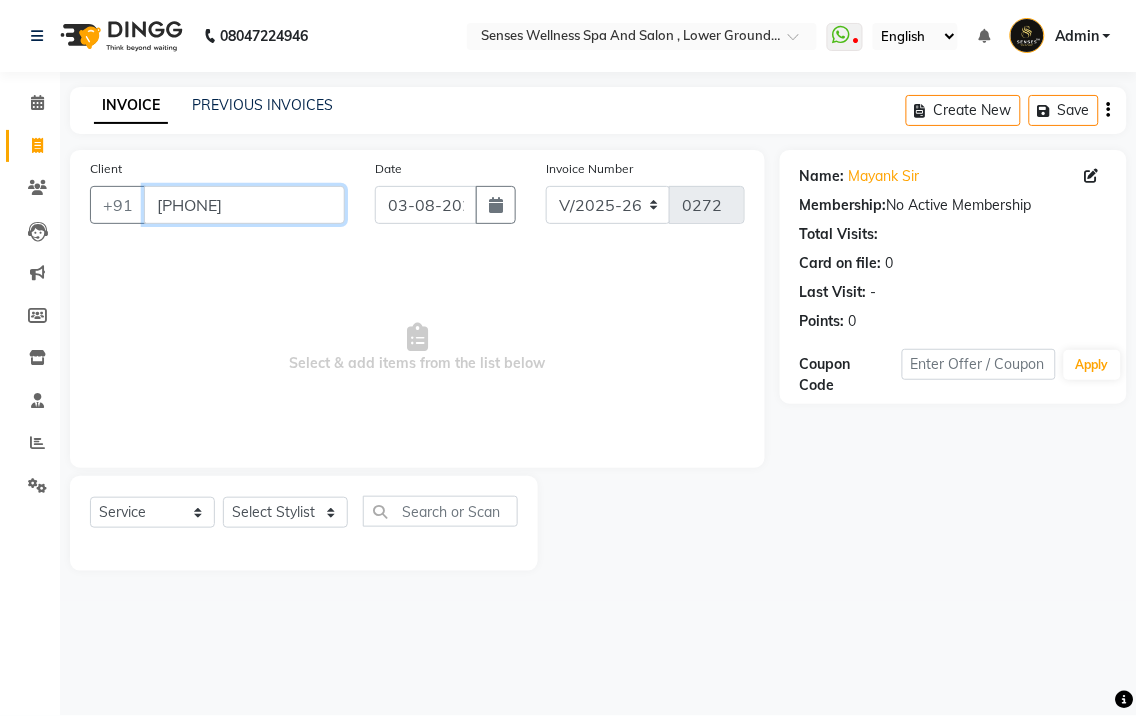 click on "[PHONE]" at bounding box center [244, 205] 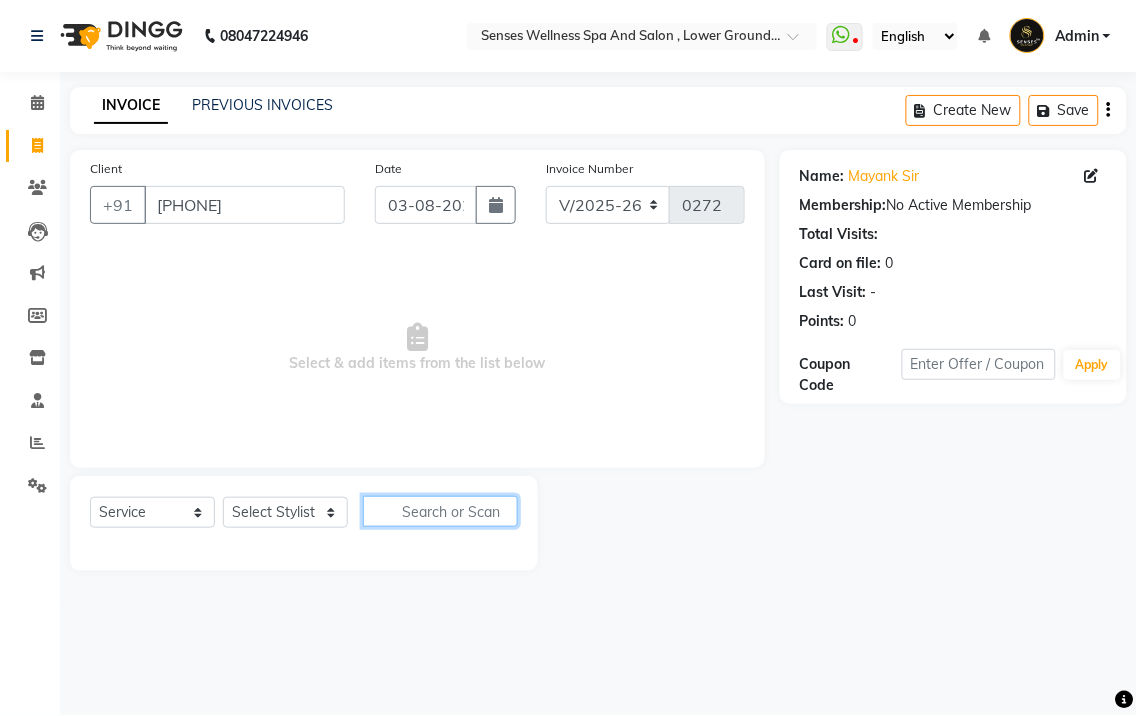 click 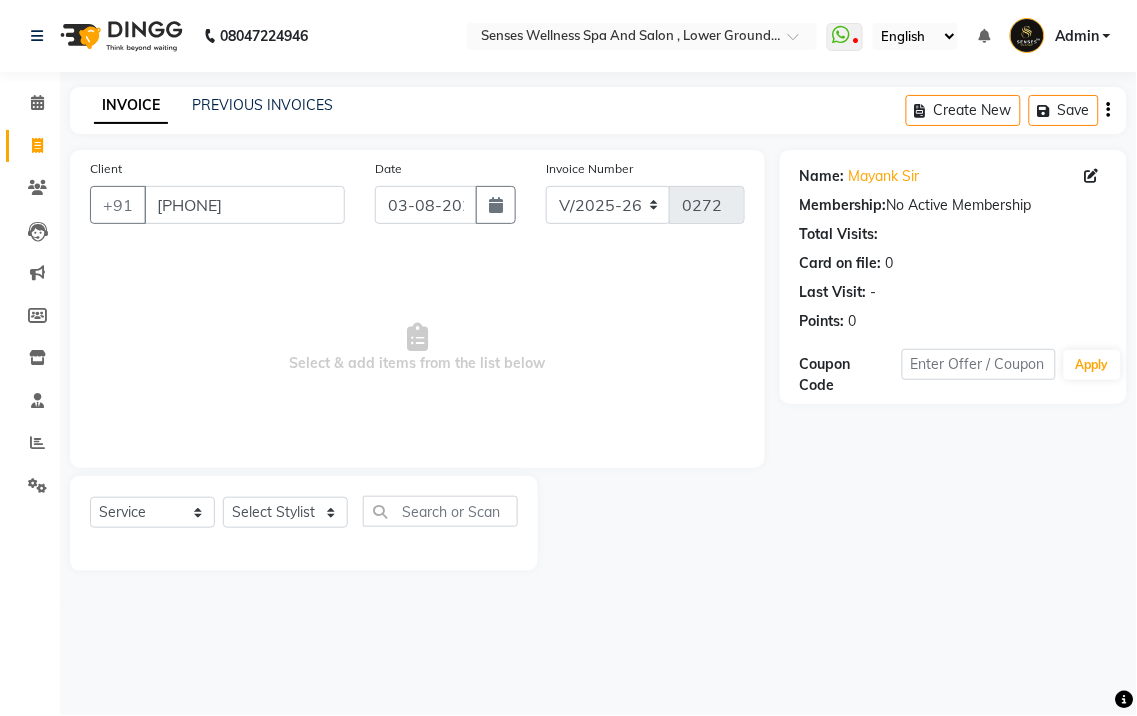 click on "INVOICE PREVIOUS INVOICES Create New   Save" 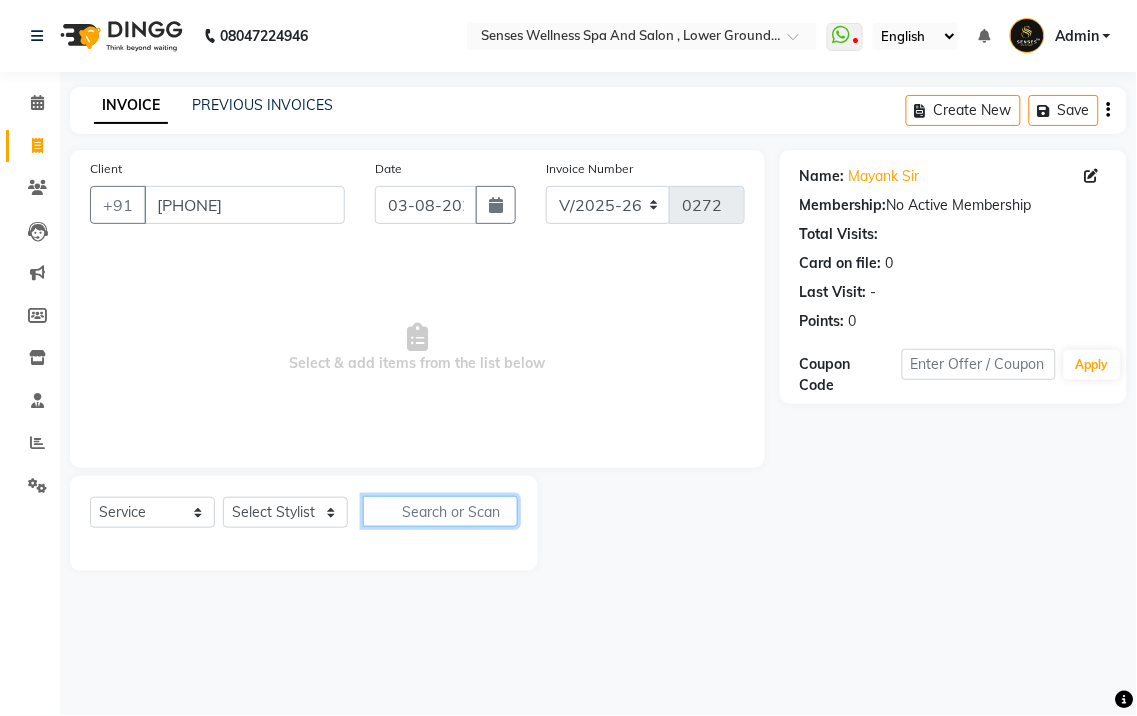 click 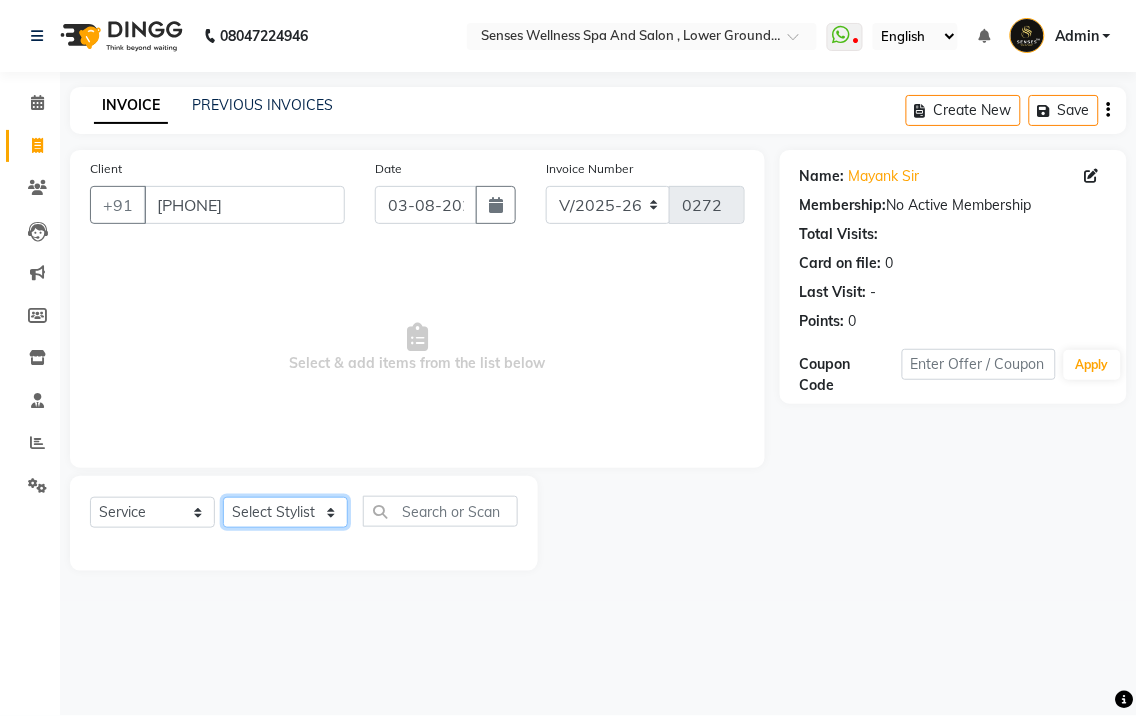 click on "Select Stylist BHARTI CHRISTY MERCY pankaj" 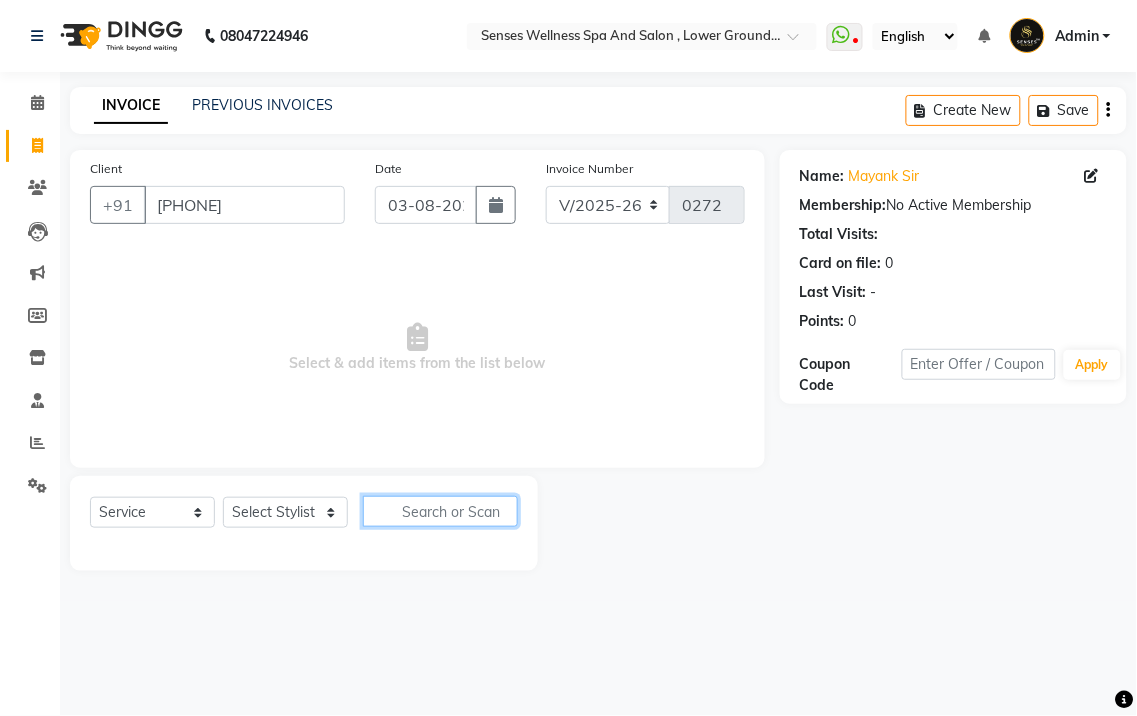 click 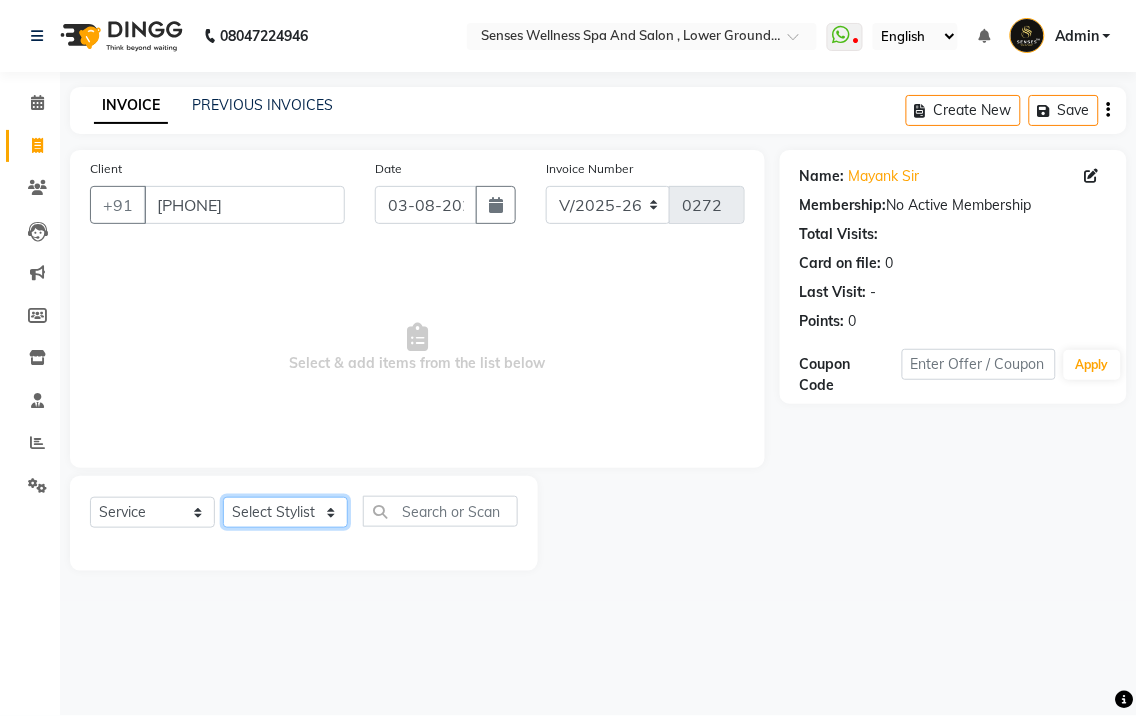 click on "Select Stylist BHARTI CHRISTY MERCY pankaj" 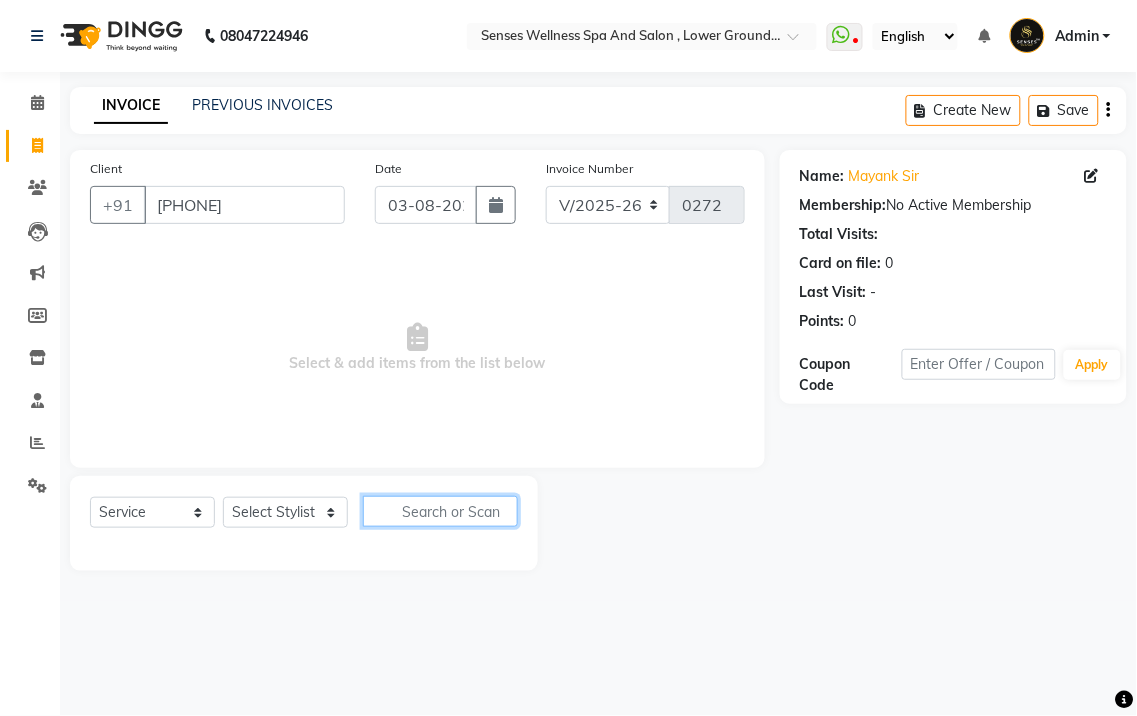 click 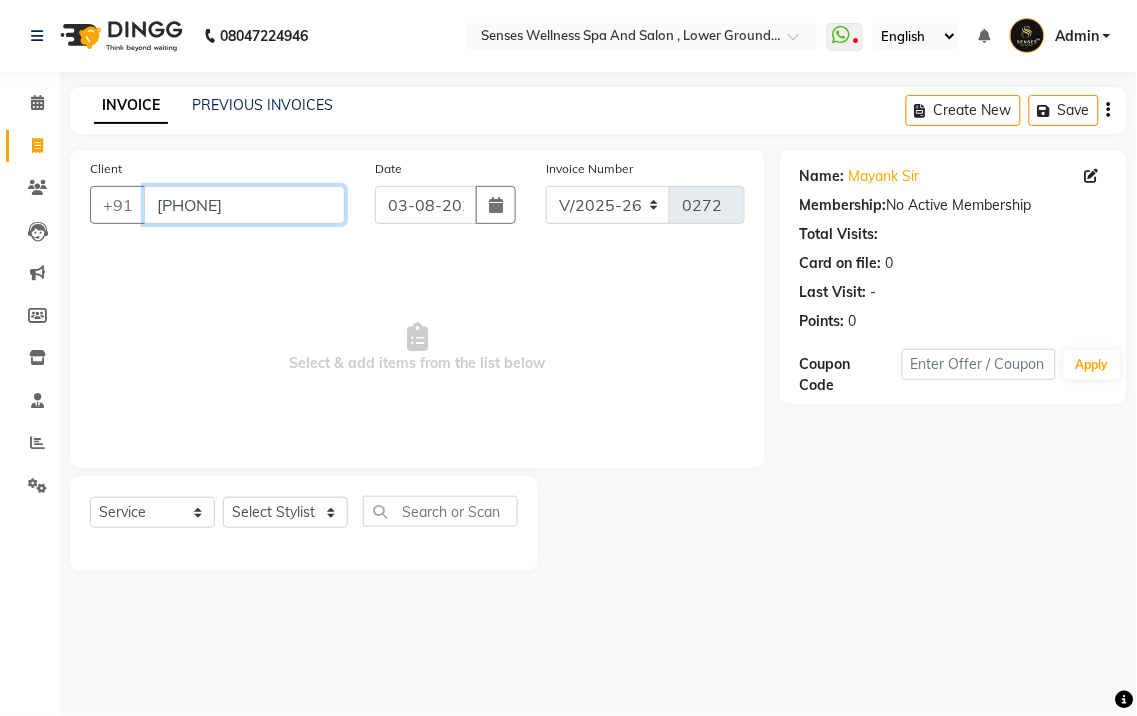 click on "[PHONE]" at bounding box center [244, 205] 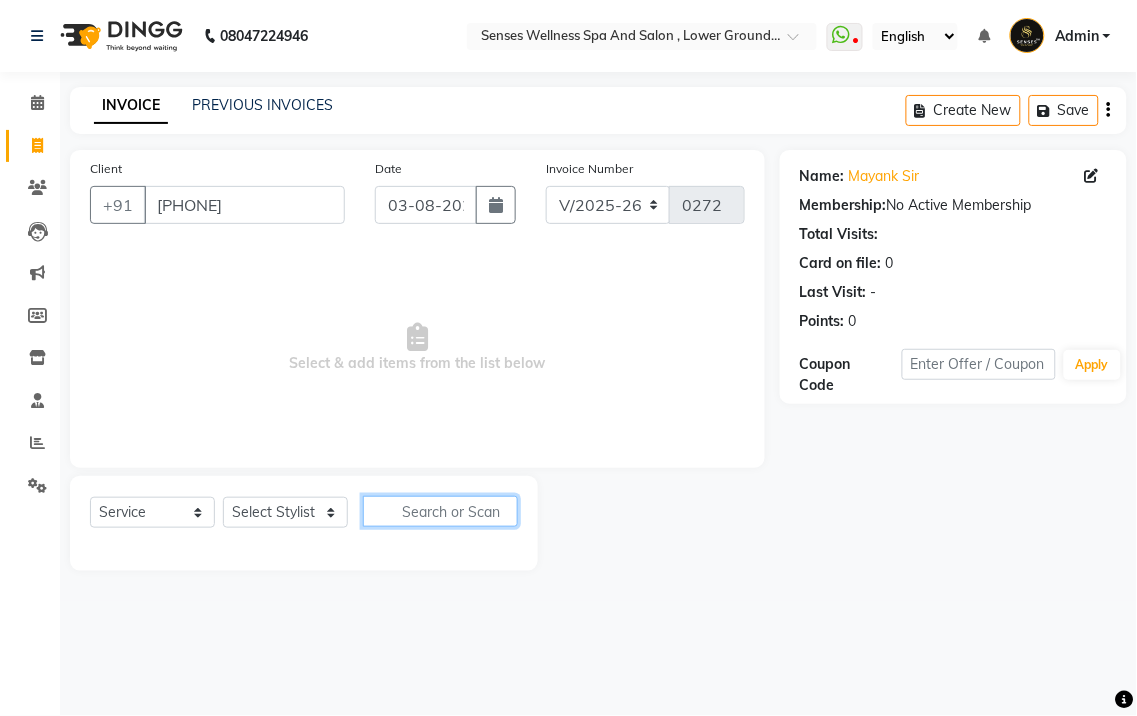 click 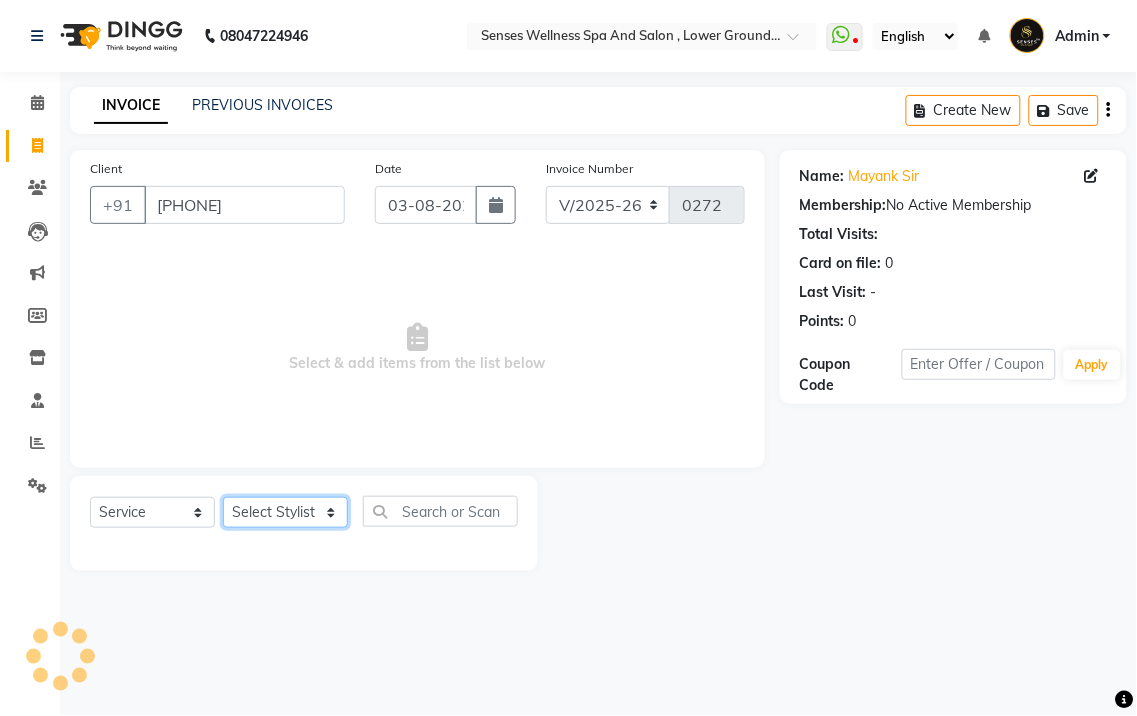 click on "Select Stylist BHARTI CHRISTY MERCY pankaj" 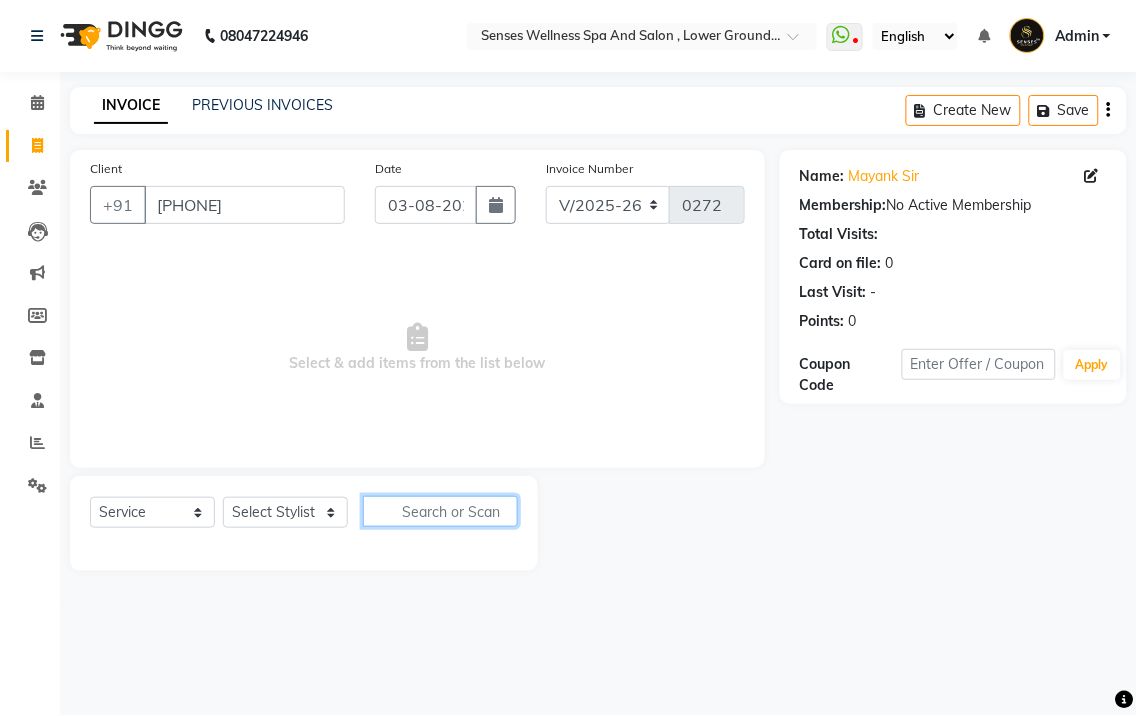 click 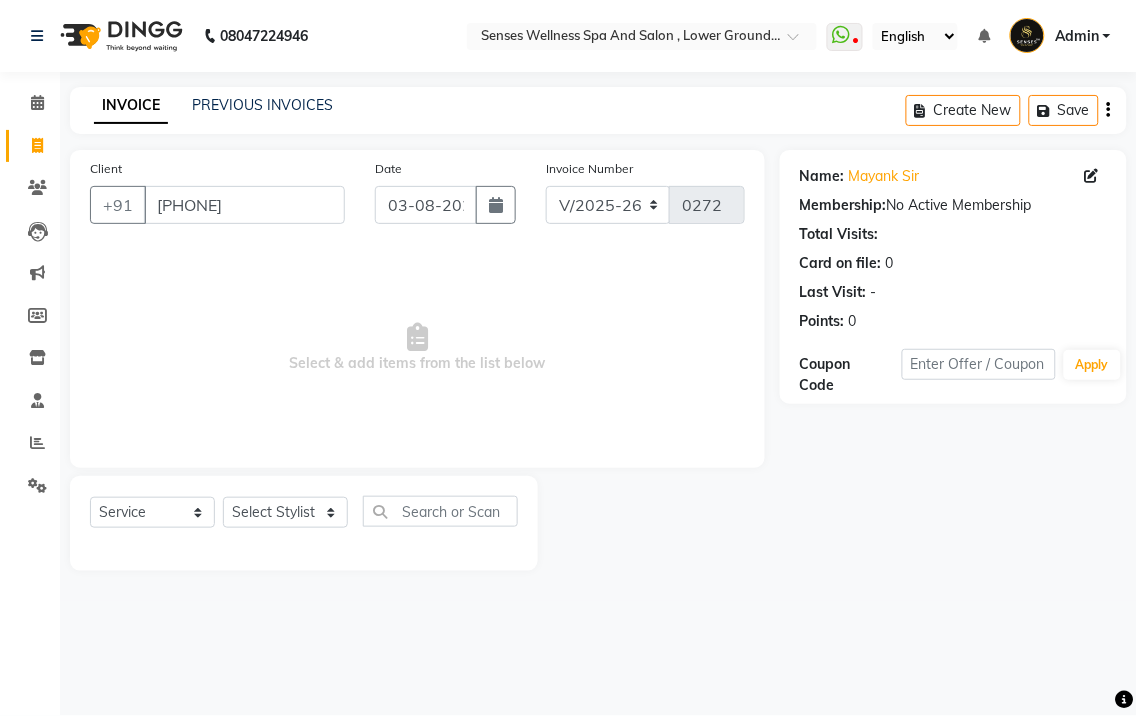 click on "INVOICE PREVIOUS INVOICES Create New   Save" 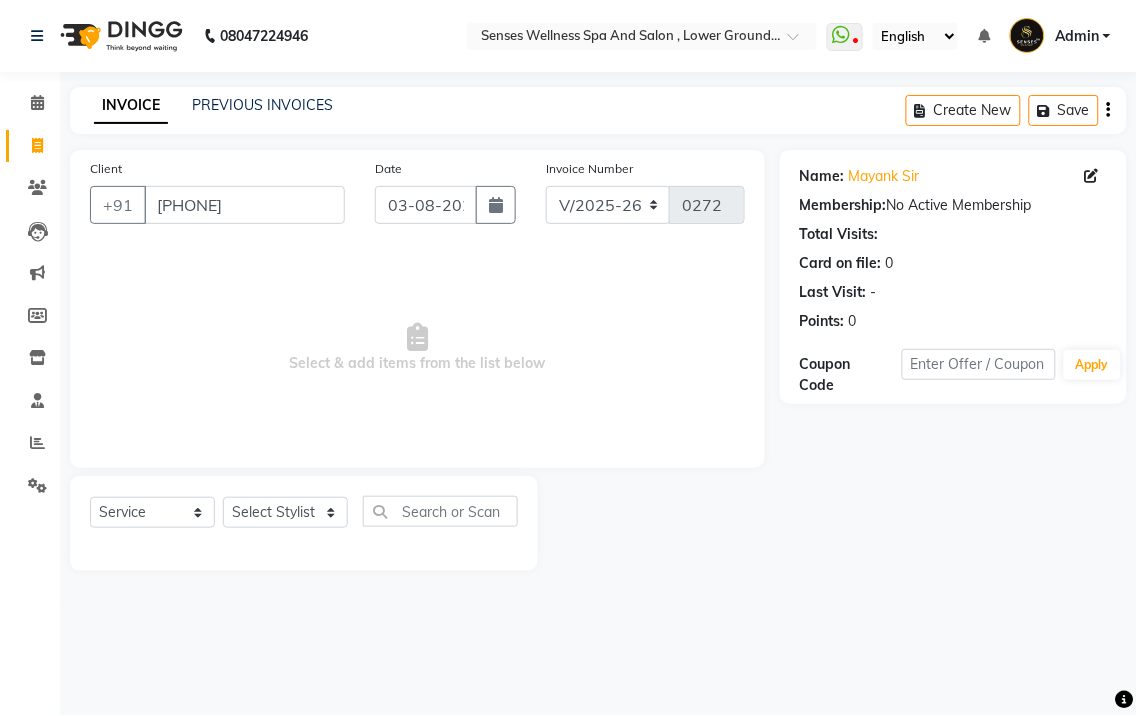 click on "INVOICE PREVIOUS INVOICES Create New   Save" 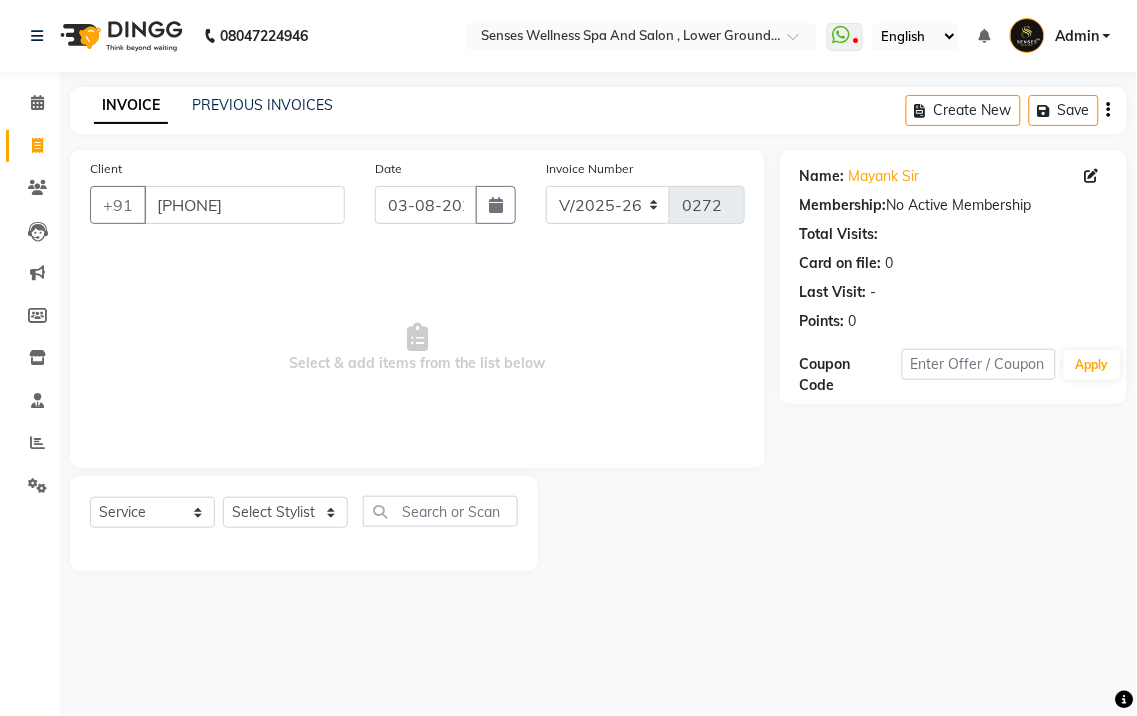 click on "Client +91 [PHONE] Date 03-08-2025 Invoice Number V/2025 V/2025-26 0272  Select & add items from the list below" 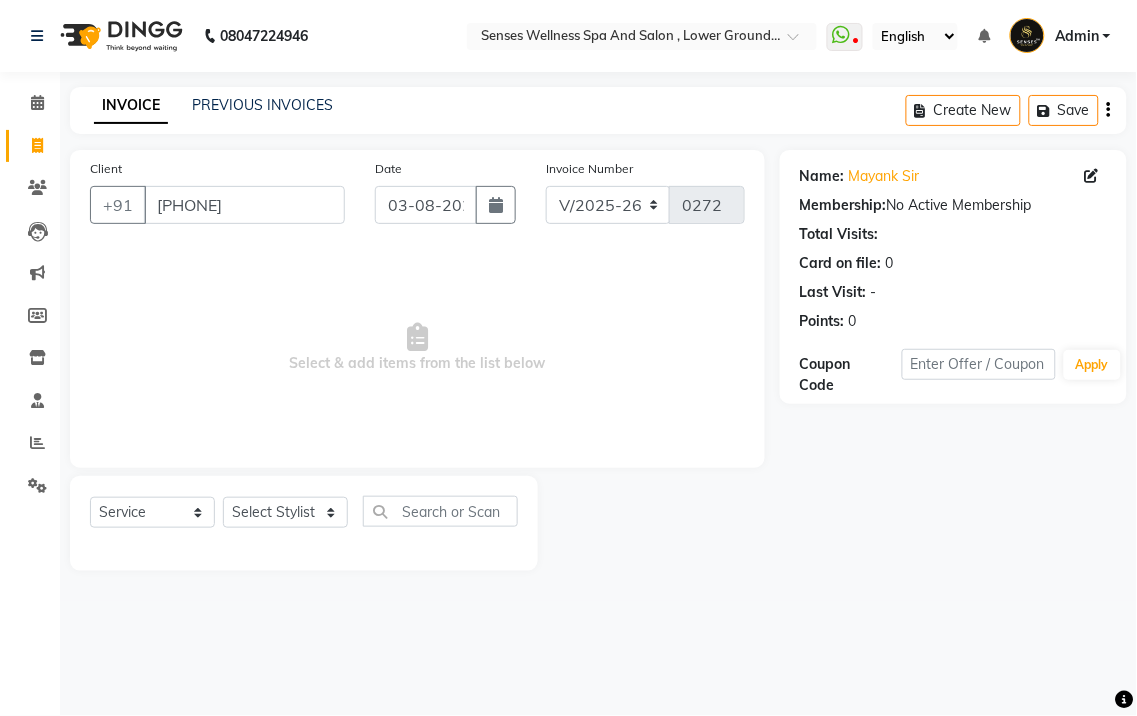 click on "INVOICE PREVIOUS INVOICES Create New   Save  Client +91 [PHONE] Date 03-08-2025 Invoice Number V/2025 V/2025-26 0272  Select & add items from the list below  Select  Service  Product  Membership  Package Voucher Prepaid Gift Card  Select Stylist BHARTI CHRISTY MERCY pankaj Name: [PERSON] Membership:  No Active Membership  Total Visits:   Card on file:  0 Last Visit:   - Points:   0  Coupon Code Apply" 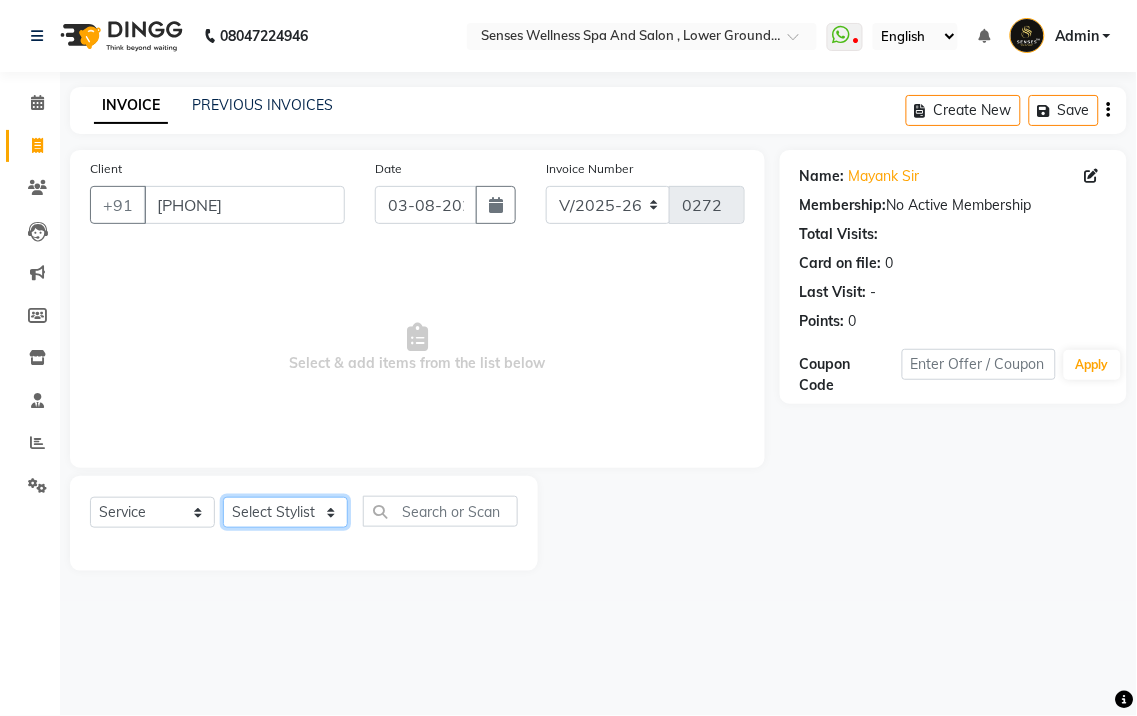click on "Select Stylist BHARTI CHRISTY MERCY pankaj" 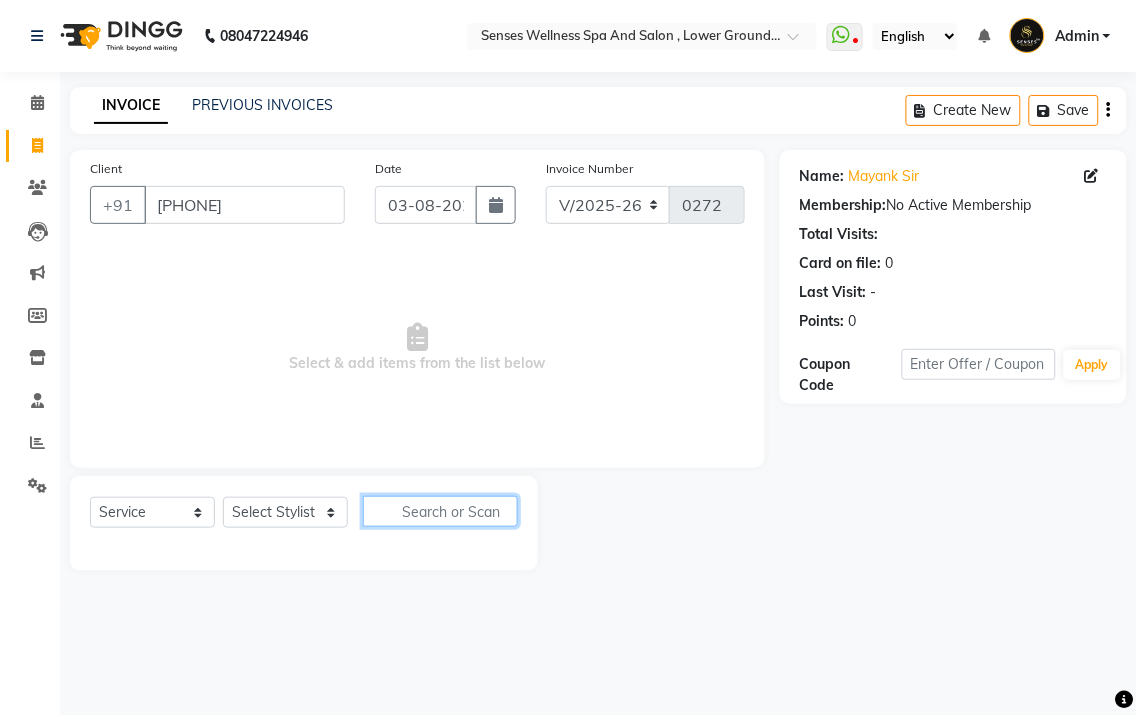 click 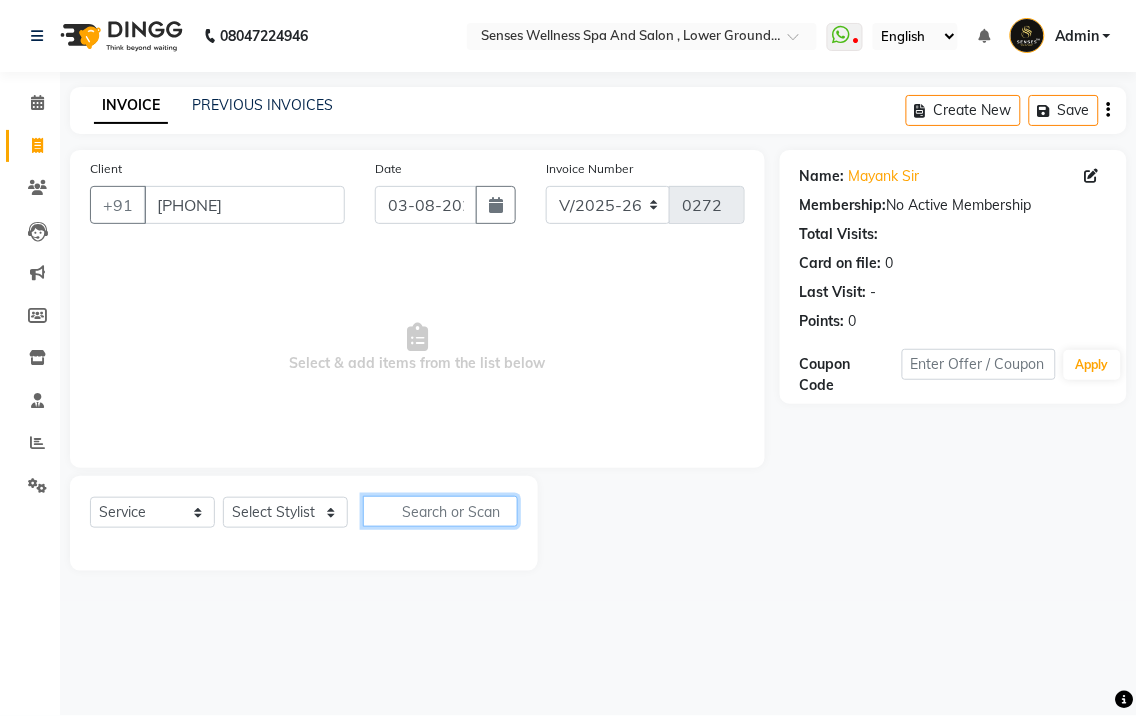 click 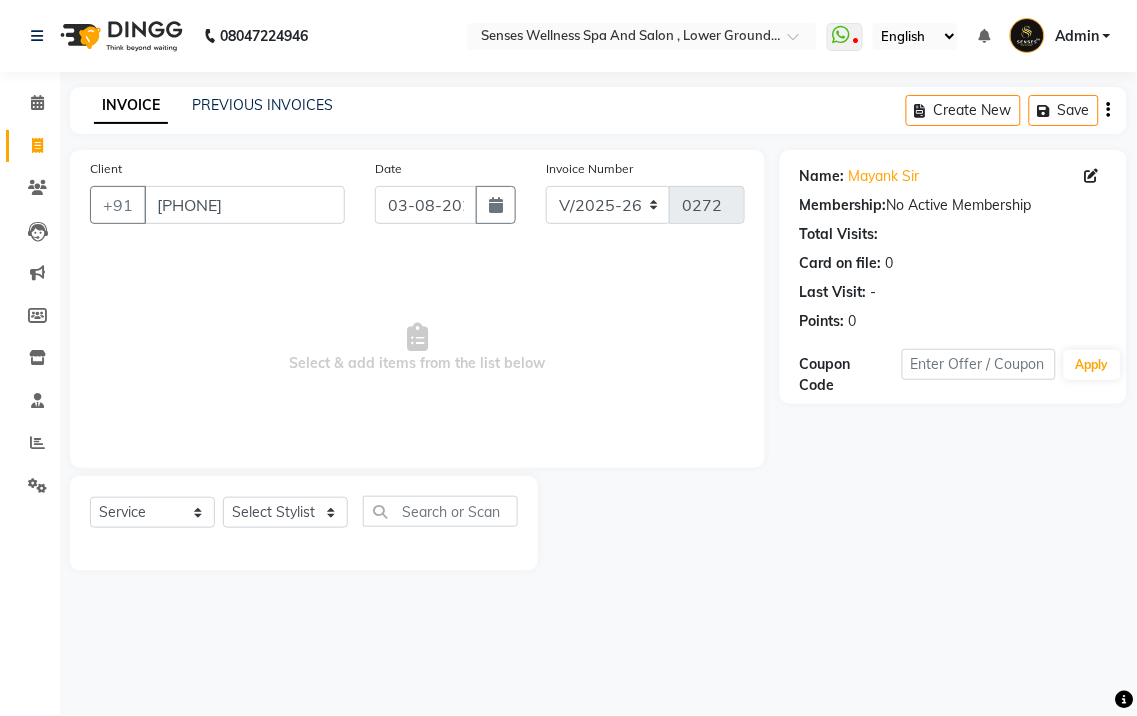 click on "Select  Service  Product  Membership  Package Voucher Prepaid Gift Card  Select Stylist BHARTI CHRISTY MERCY pankaj" 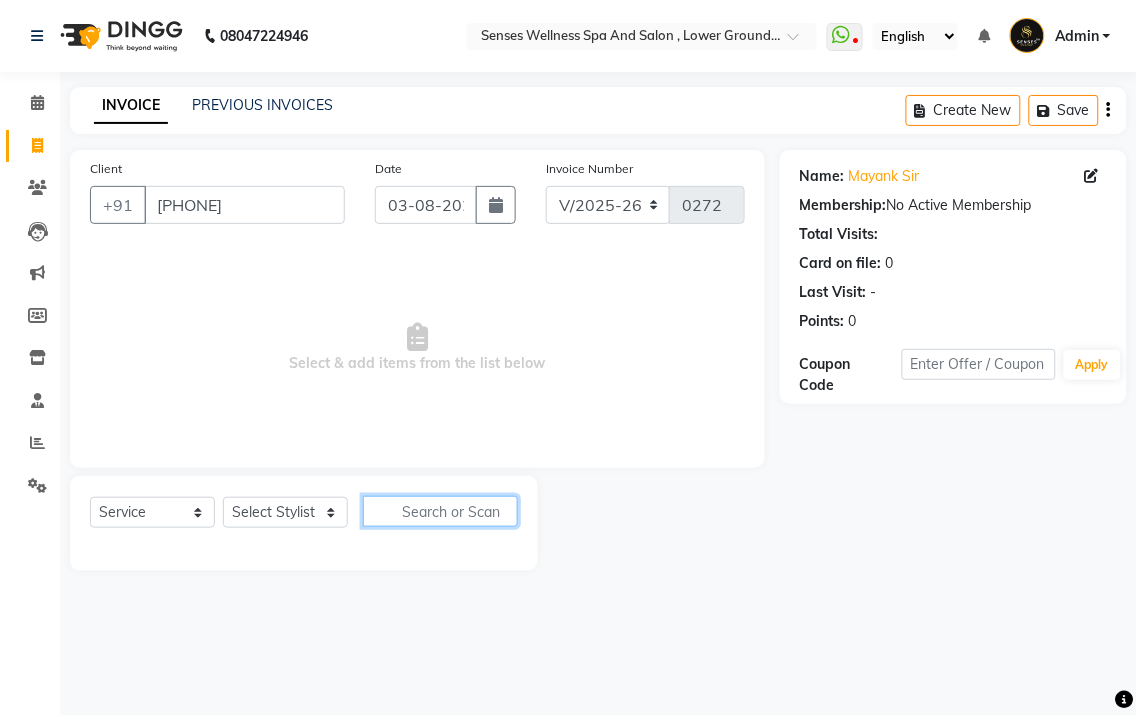 click 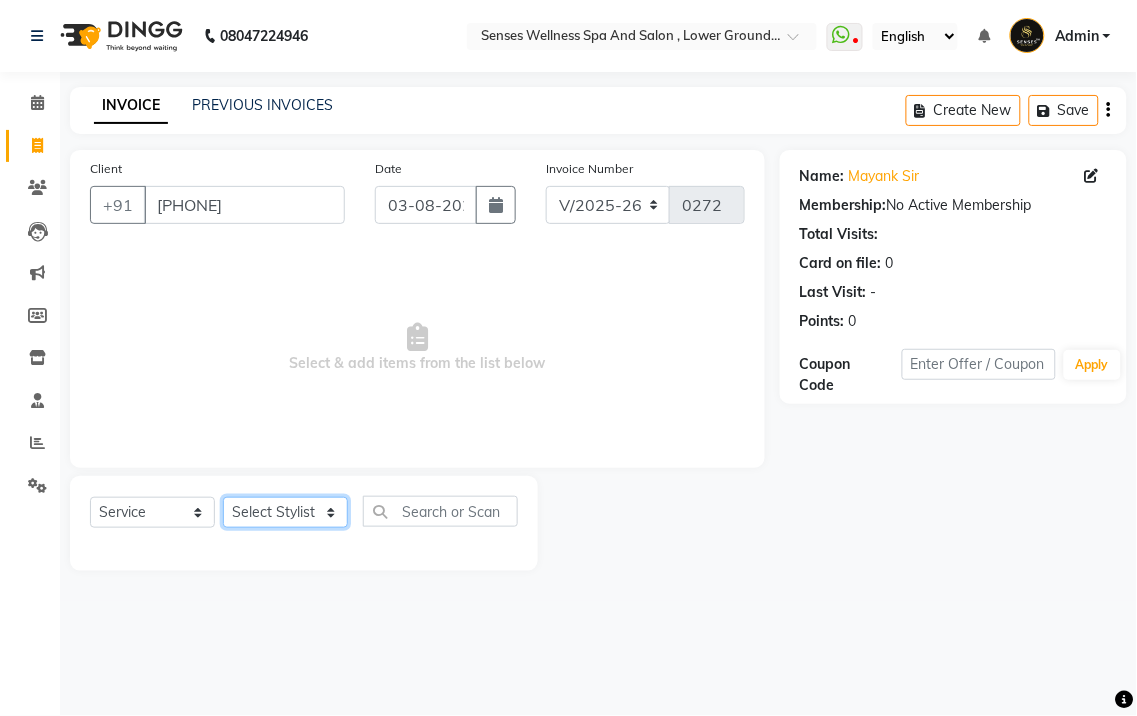 click on "Select Stylist BHARTI CHRISTY MERCY pankaj" 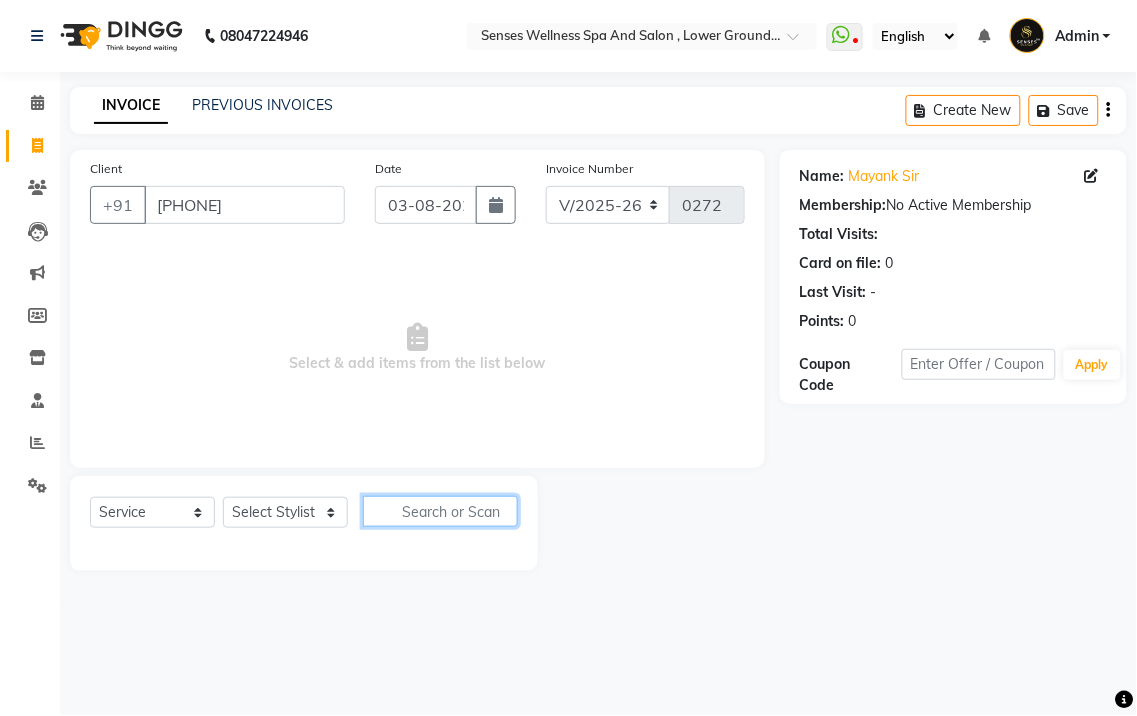 click 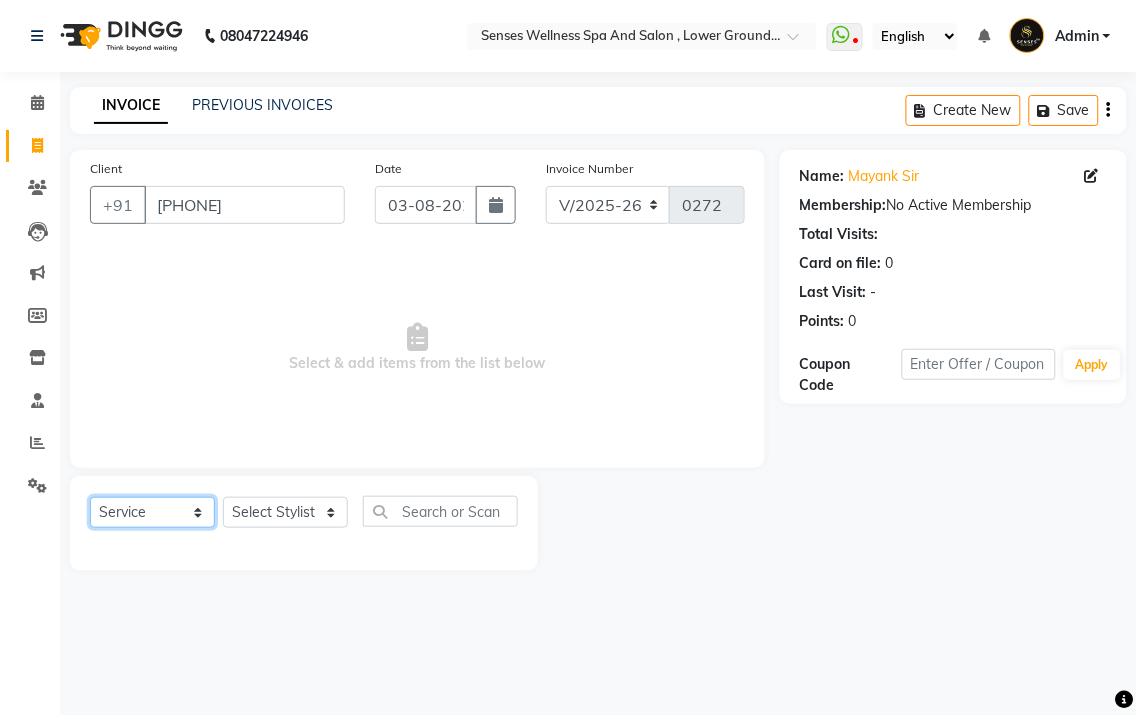 click on "Select  Service  Product  Membership  Package Voucher Prepaid Gift Card" 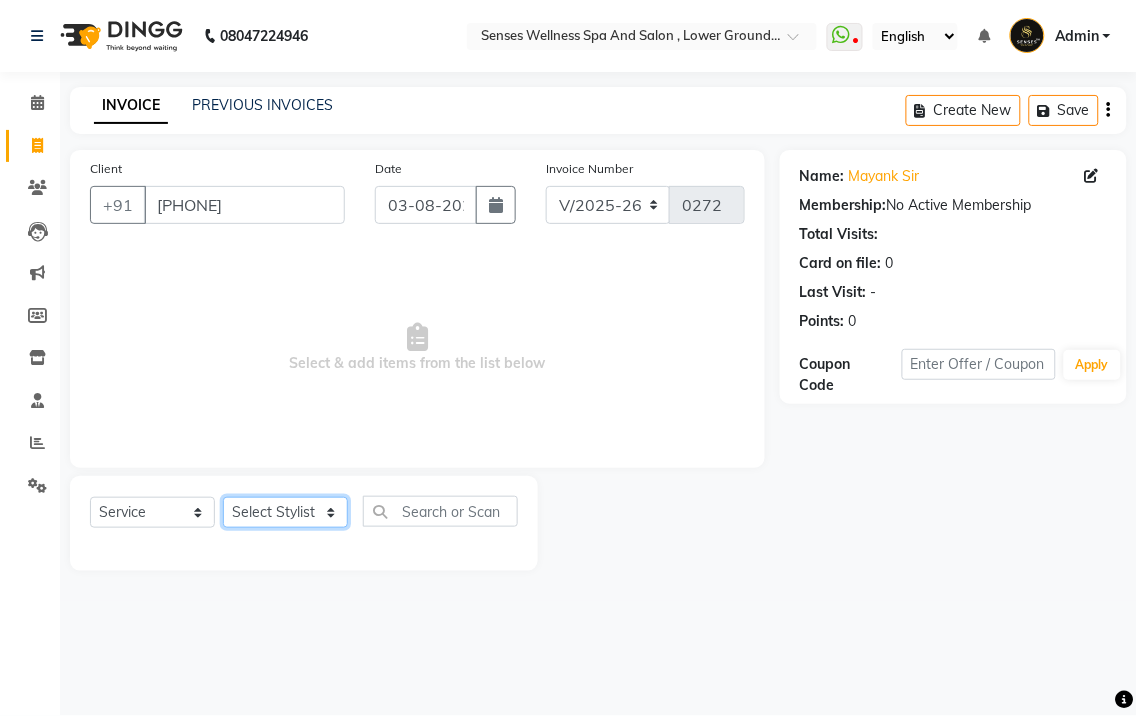 click on "Select Stylist BHARTI CHRISTY MERCY pankaj" 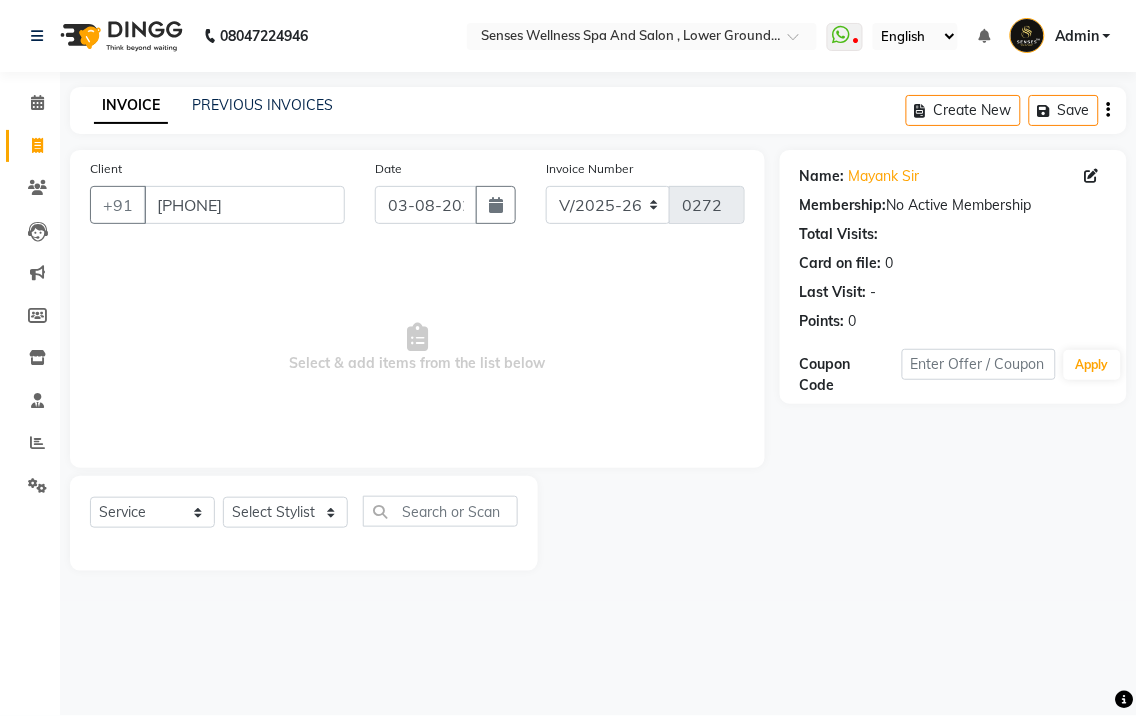 click on "Select  Service  Product  Membership  Package Voucher Prepaid Gift Card  Select Stylist BHARTI CHRISTY MERCY pankaj" 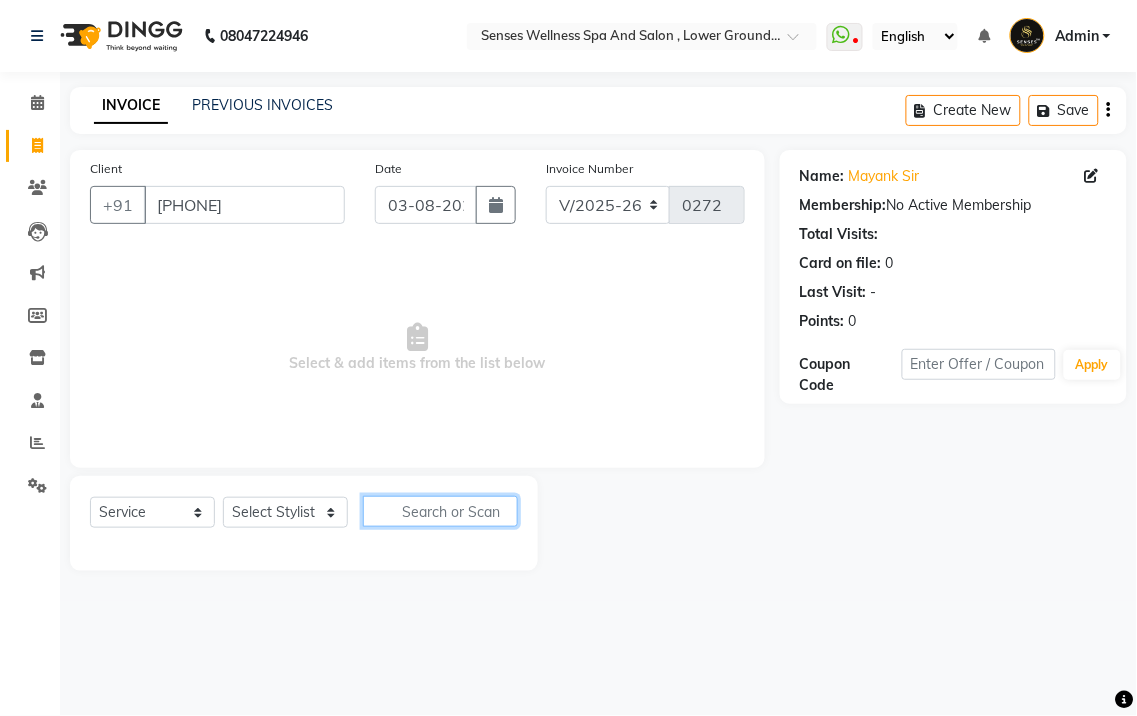 click 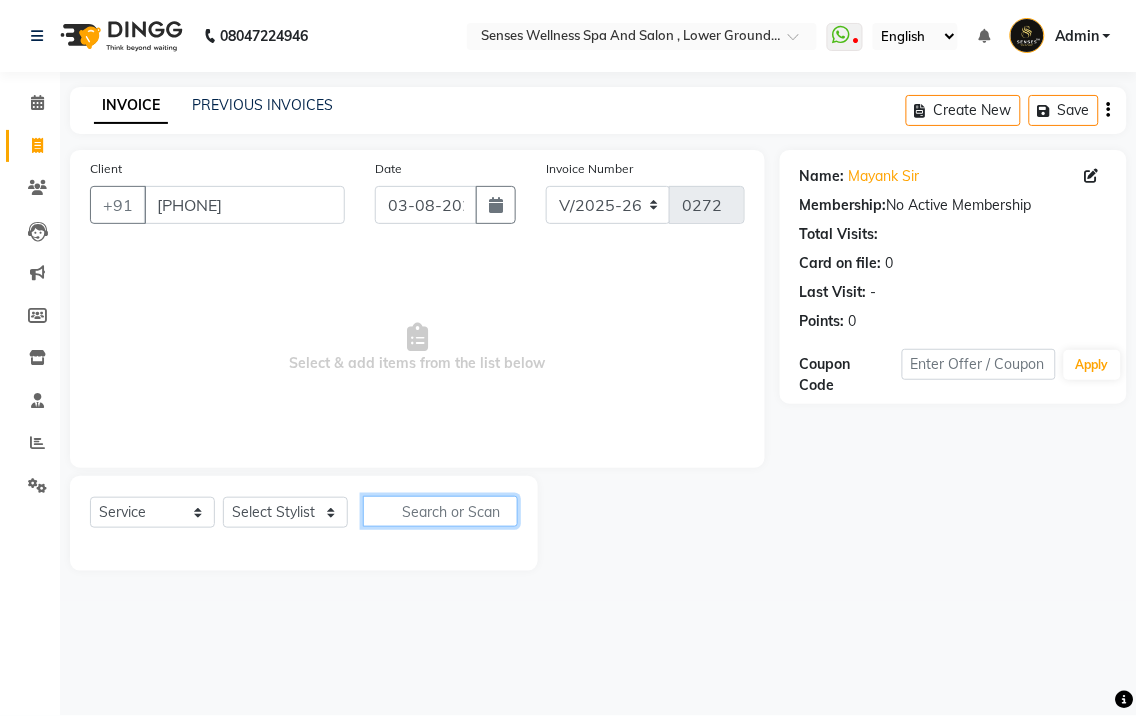 click 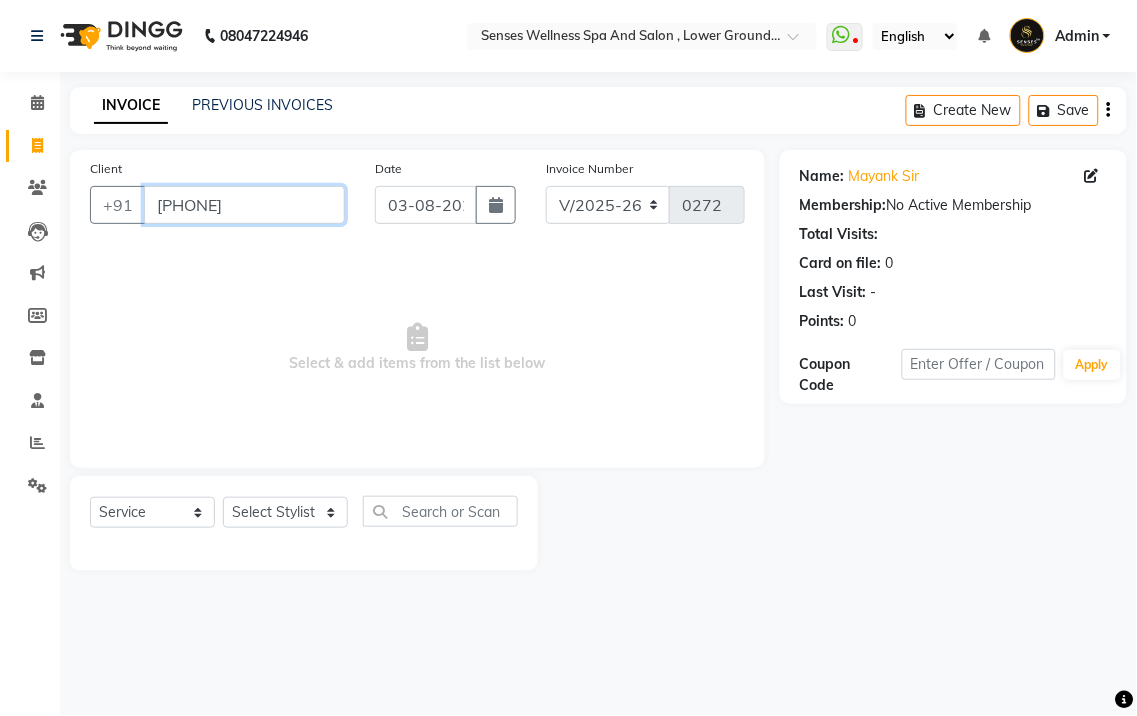 click on "[PHONE]" at bounding box center [244, 205] 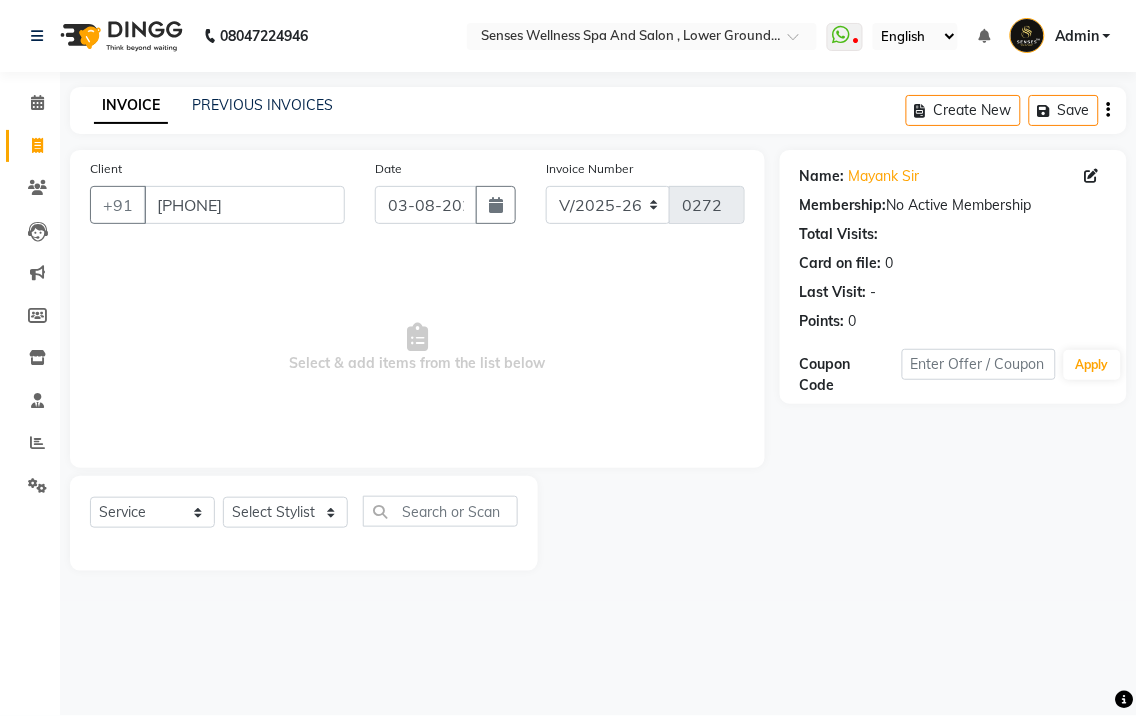click on "Select  Service  Product  Membership  Package Voucher Prepaid Gift Card  Select Stylist BHARTI CHRISTY MERCY pankaj" 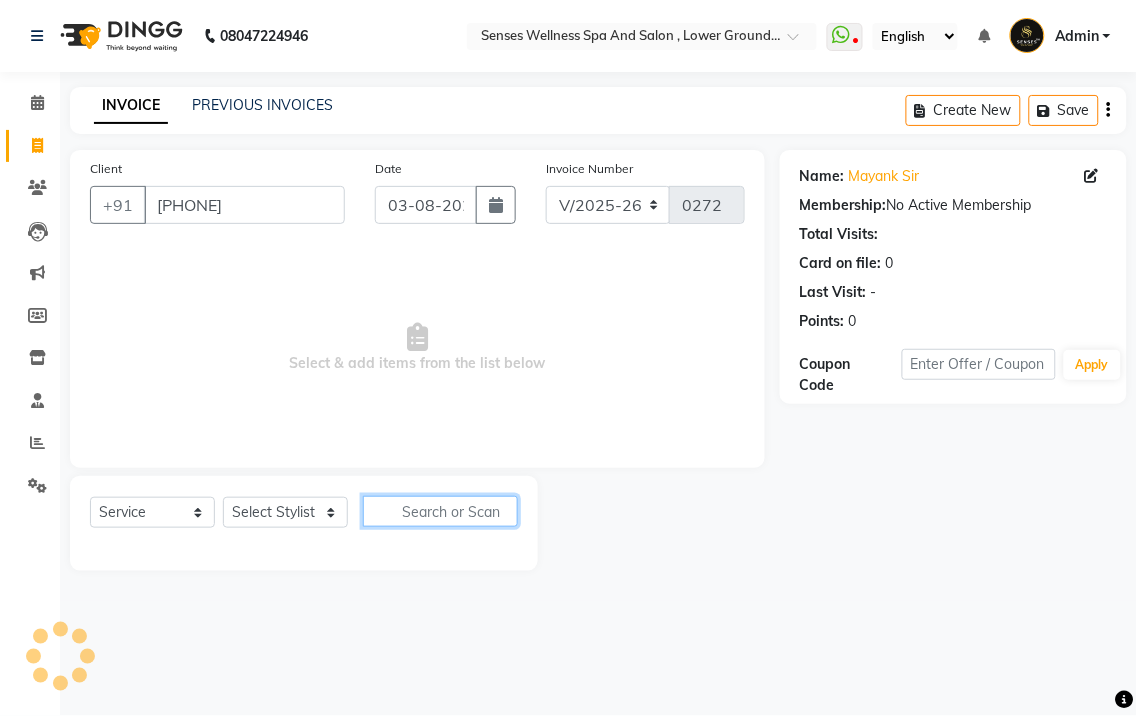 click 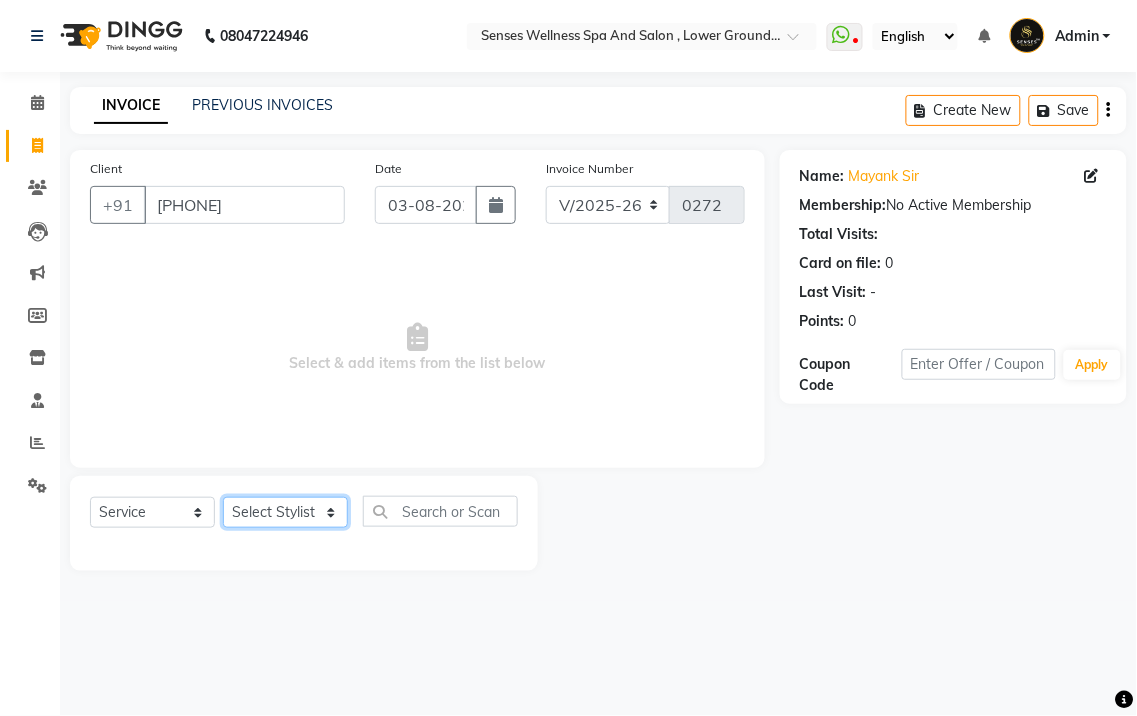 click on "Select Stylist BHARTI CHRISTY MERCY pankaj" 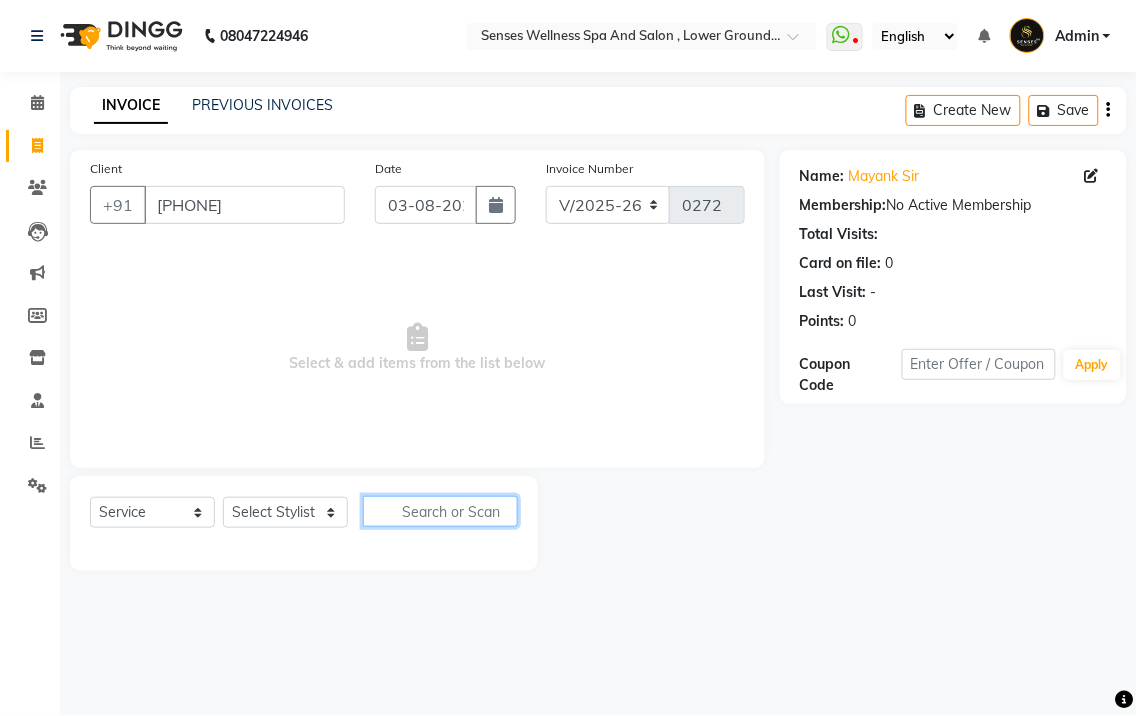 click 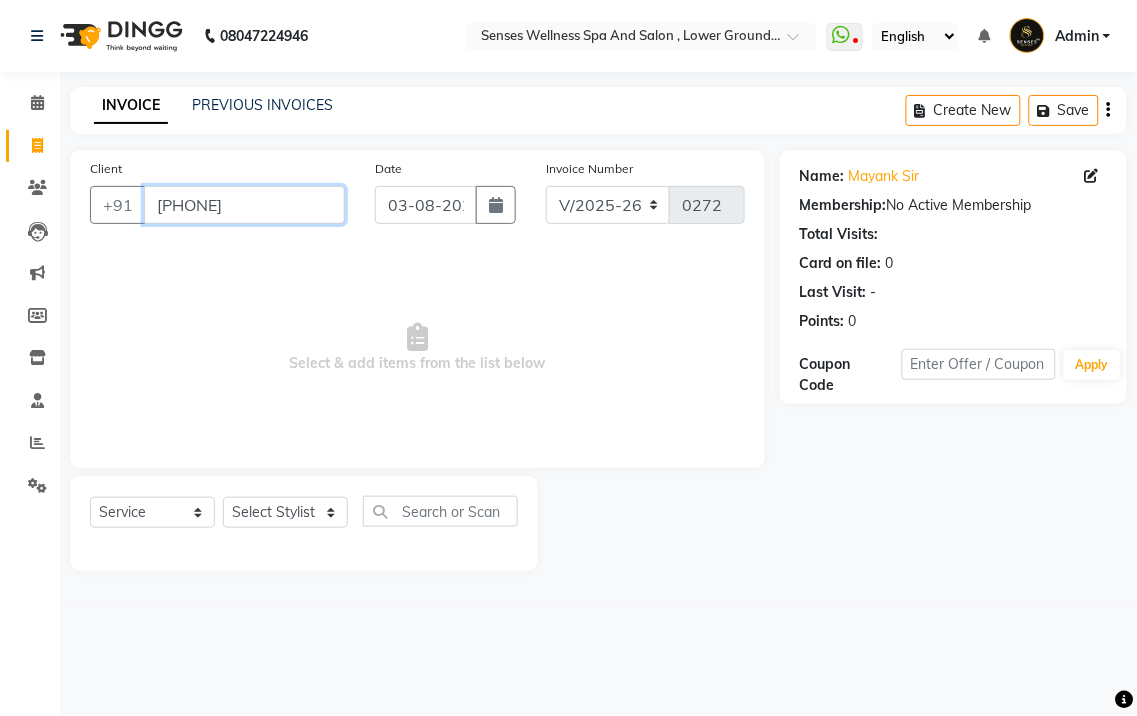 click on "[PHONE]" at bounding box center (244, 205) 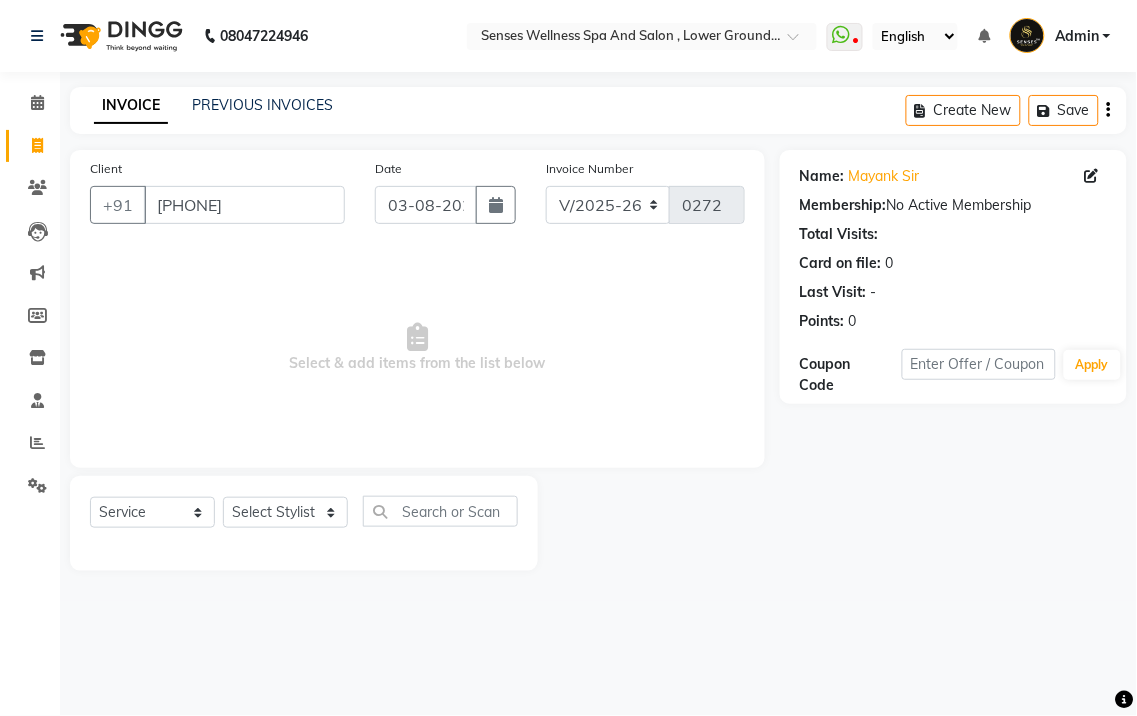 click on "Select  Service  Product  Membership  Package Voucher Prepaid Gift Card  Select Stylist BHARTI CHRISTY MERCY pankaj" 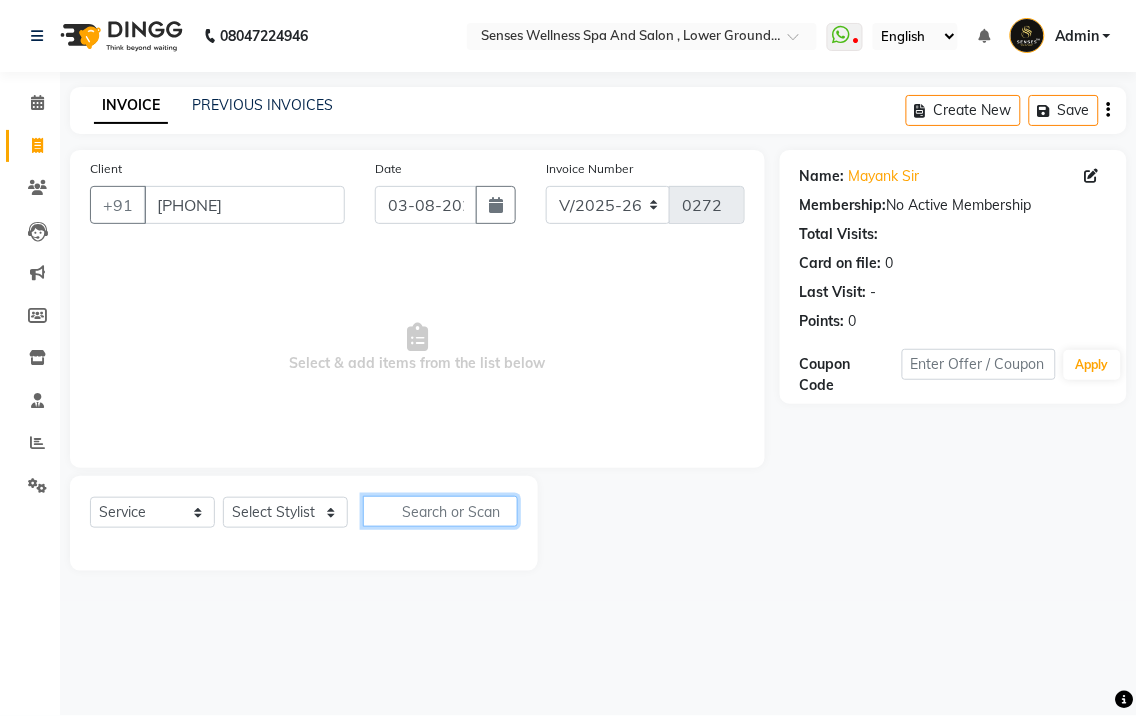 click 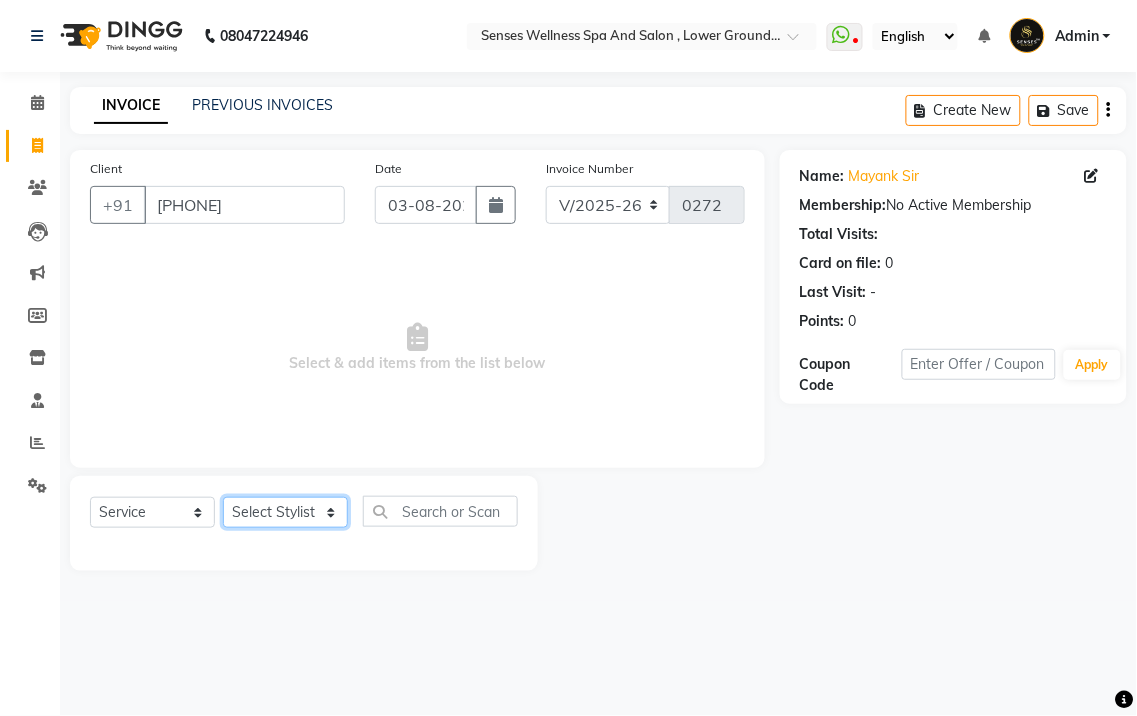 click on "Select Stylist BHARTI CHRISTY MERCY pankaj" 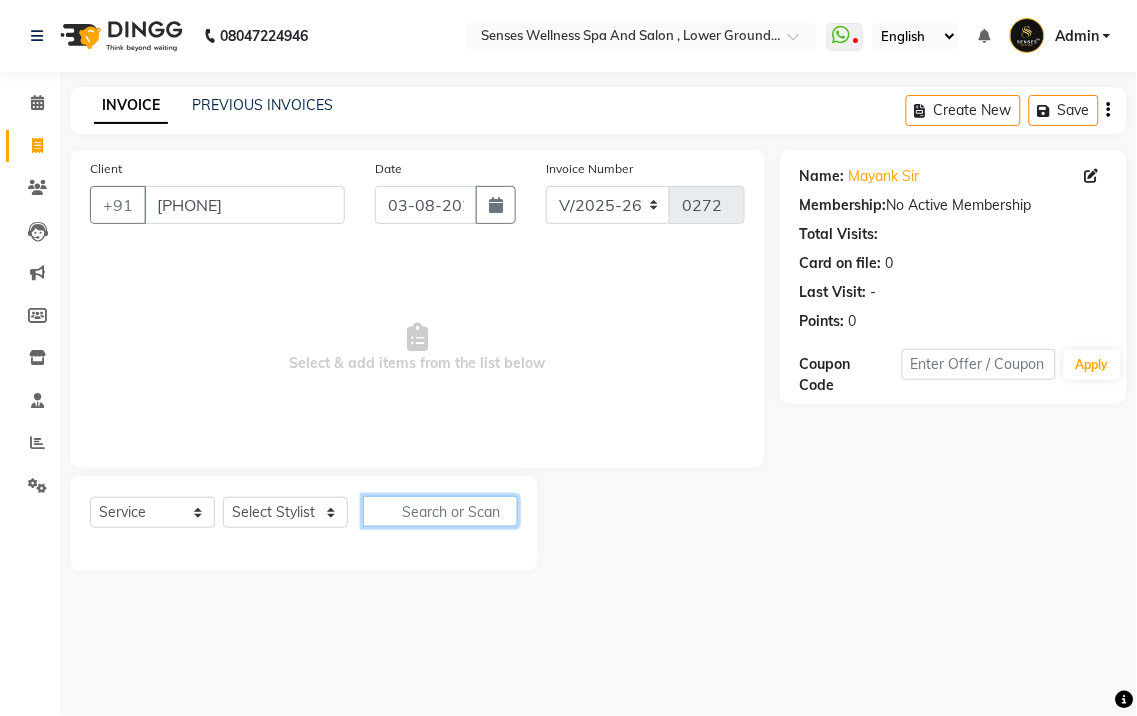 click 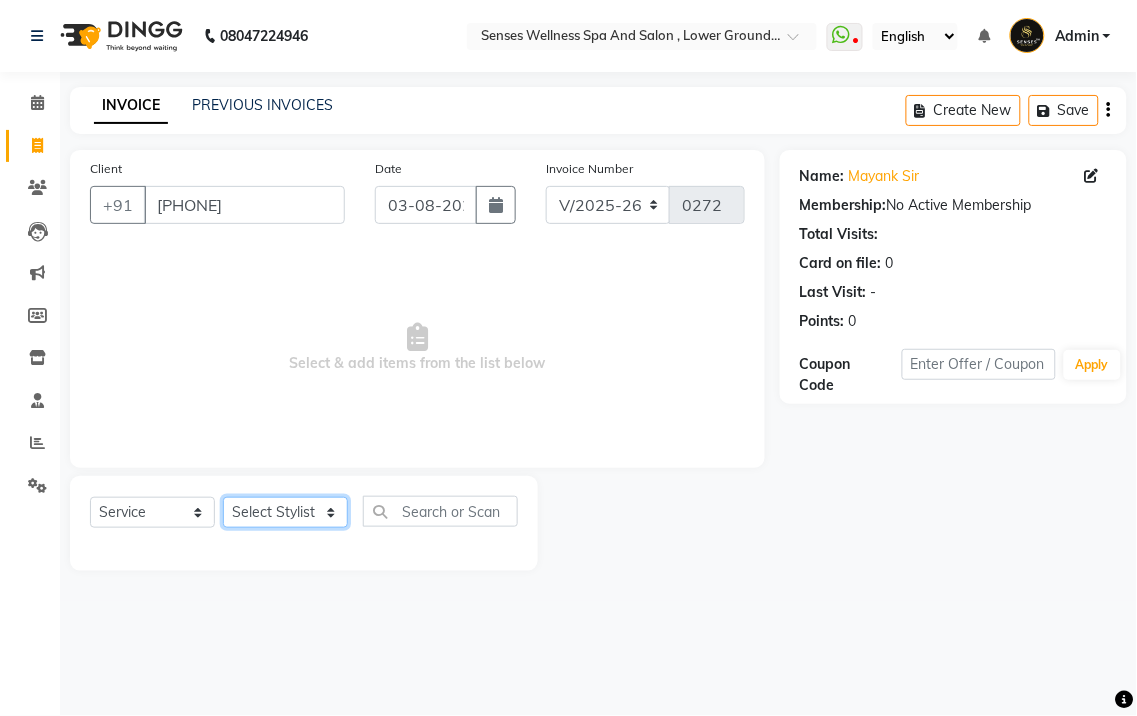 click on "Select Stylist BHARTI CHRISTY MERCY pankaj" 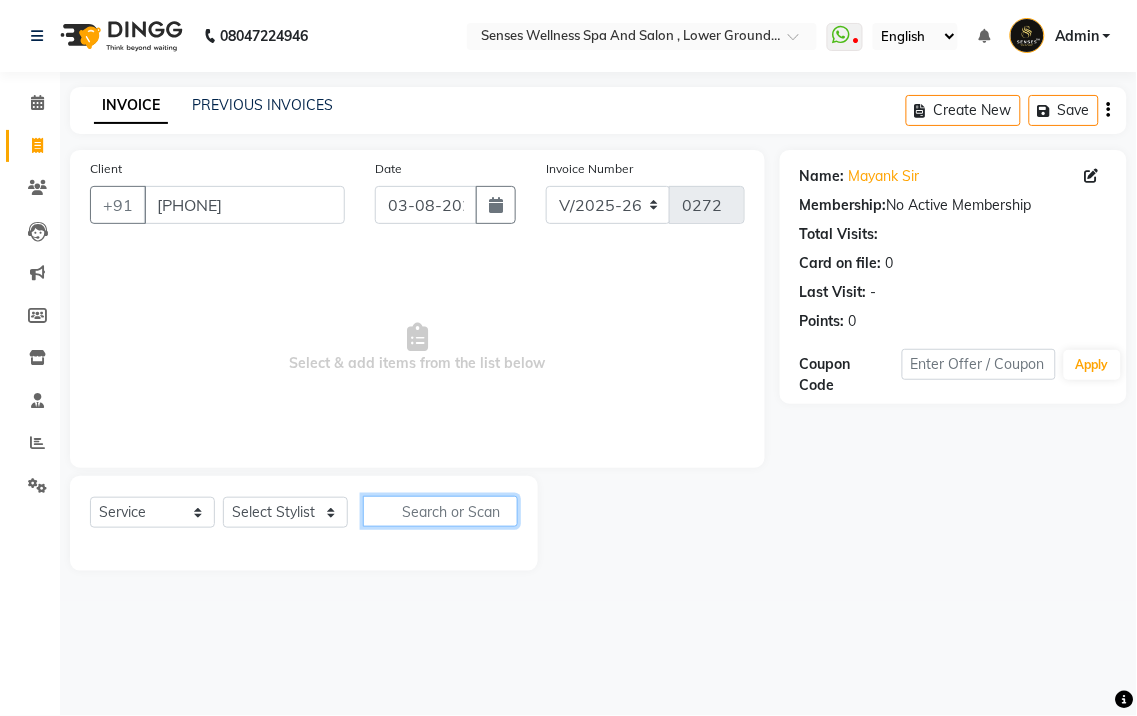 click 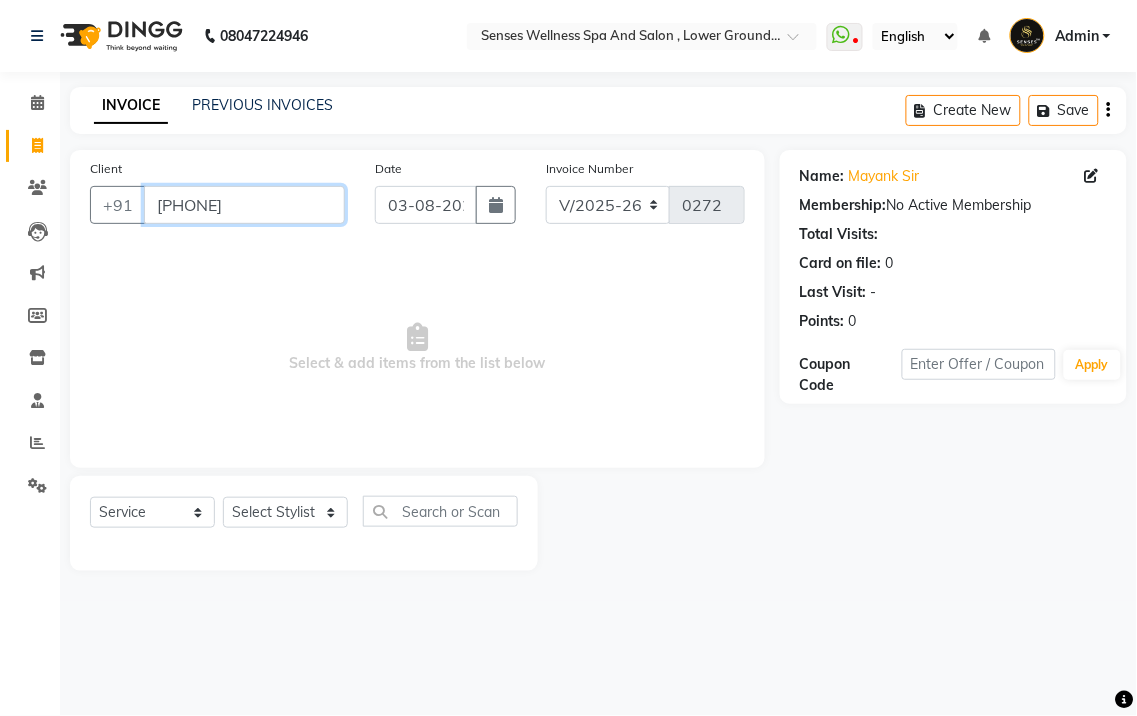 click on "[PHONE]" at bounding box center (244, 205) 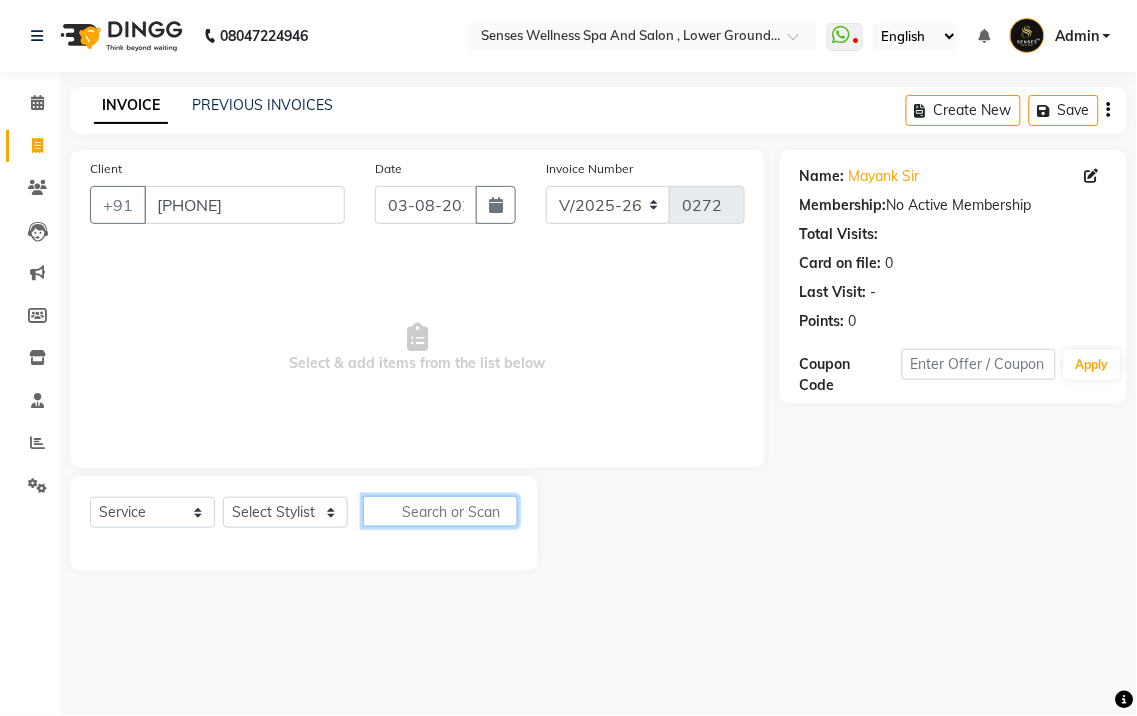 click 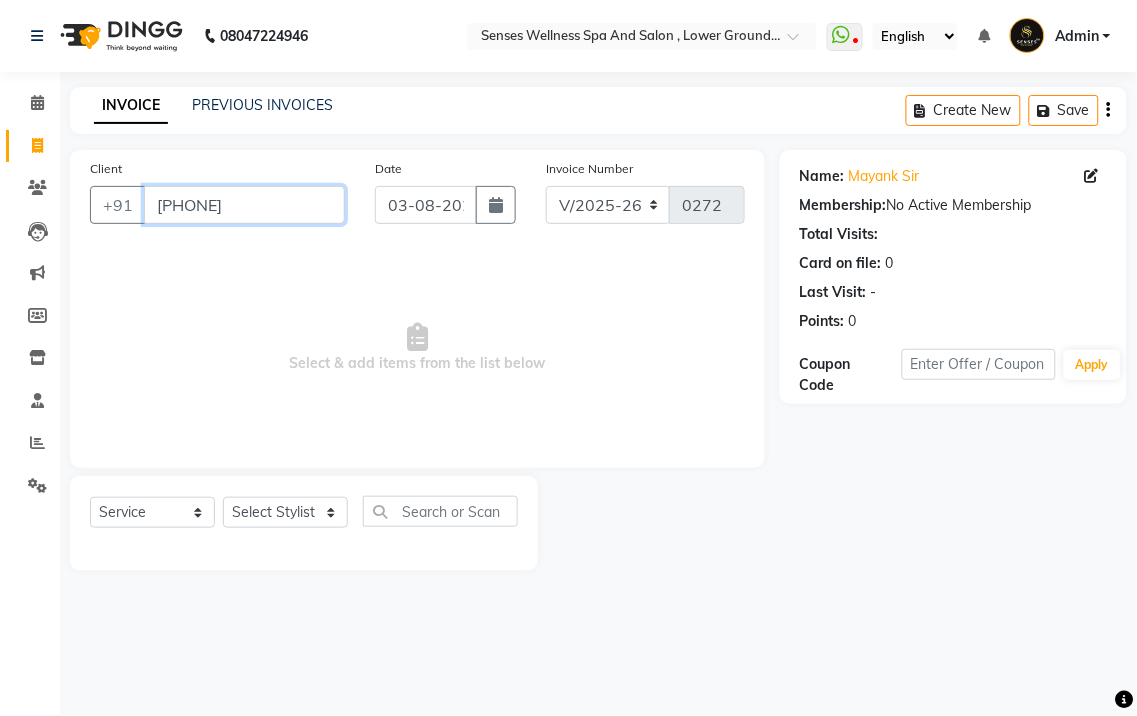 click on "[PHONE]" at bounding box center (244, 205) 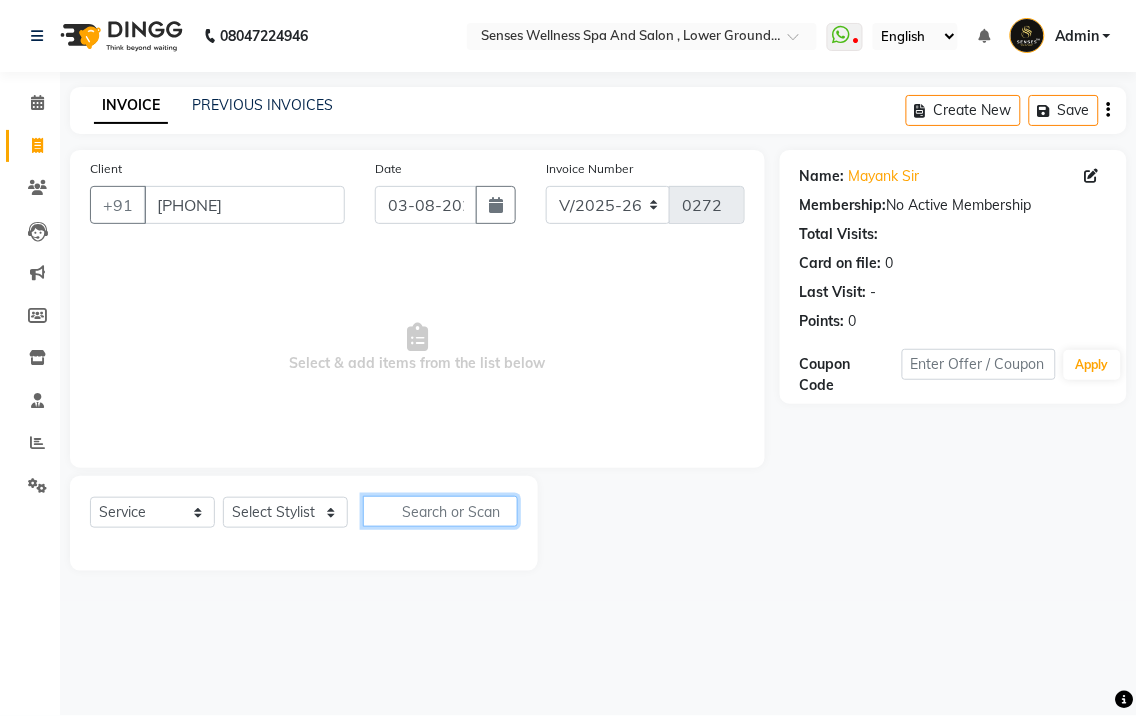 click 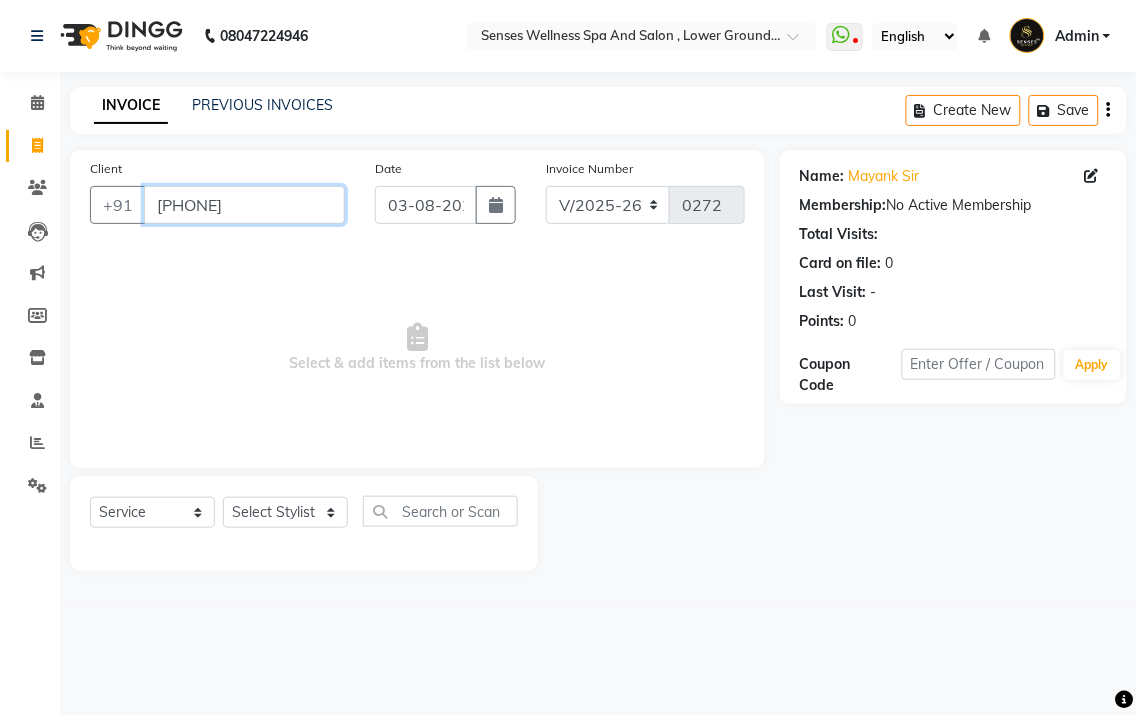 click on "[PHONE]" at bounding box center [244, 205] 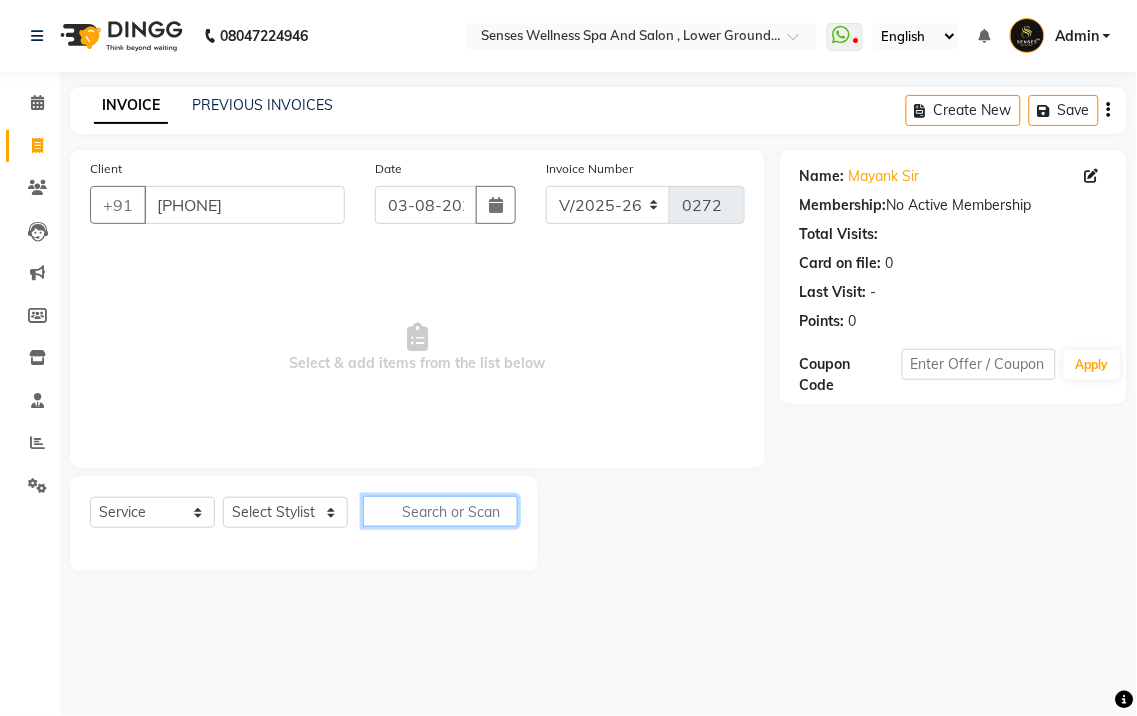 click 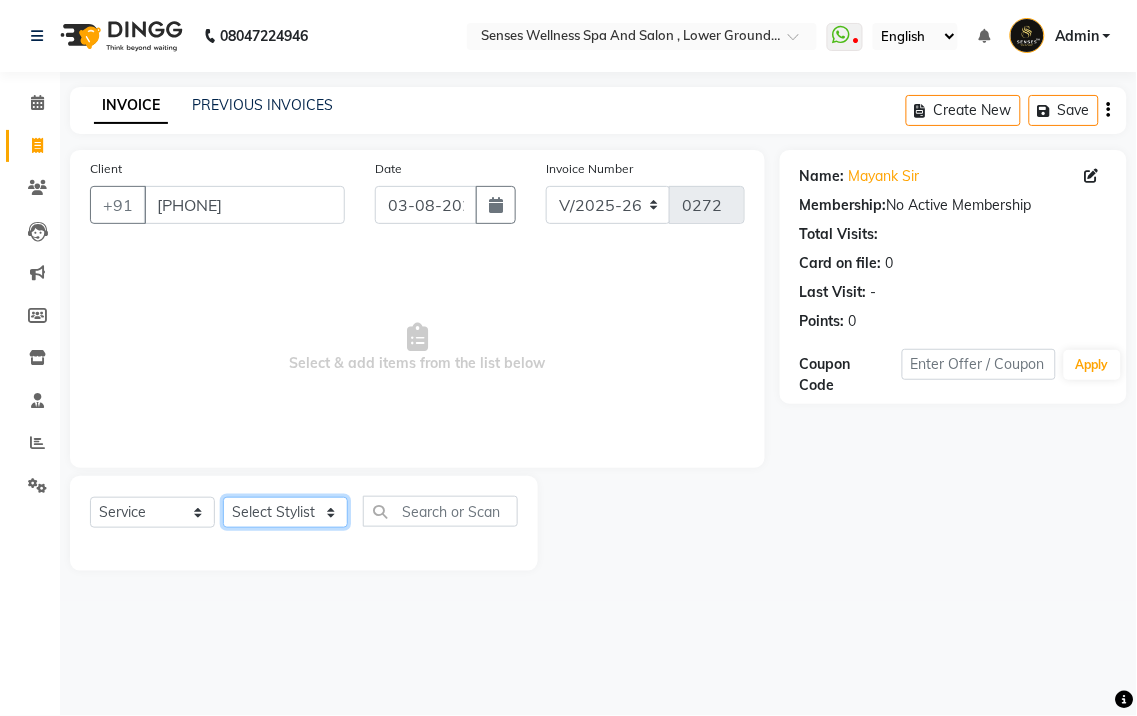 click on "Select Stylist BHARTI CHRISTY MERCY pankaj" 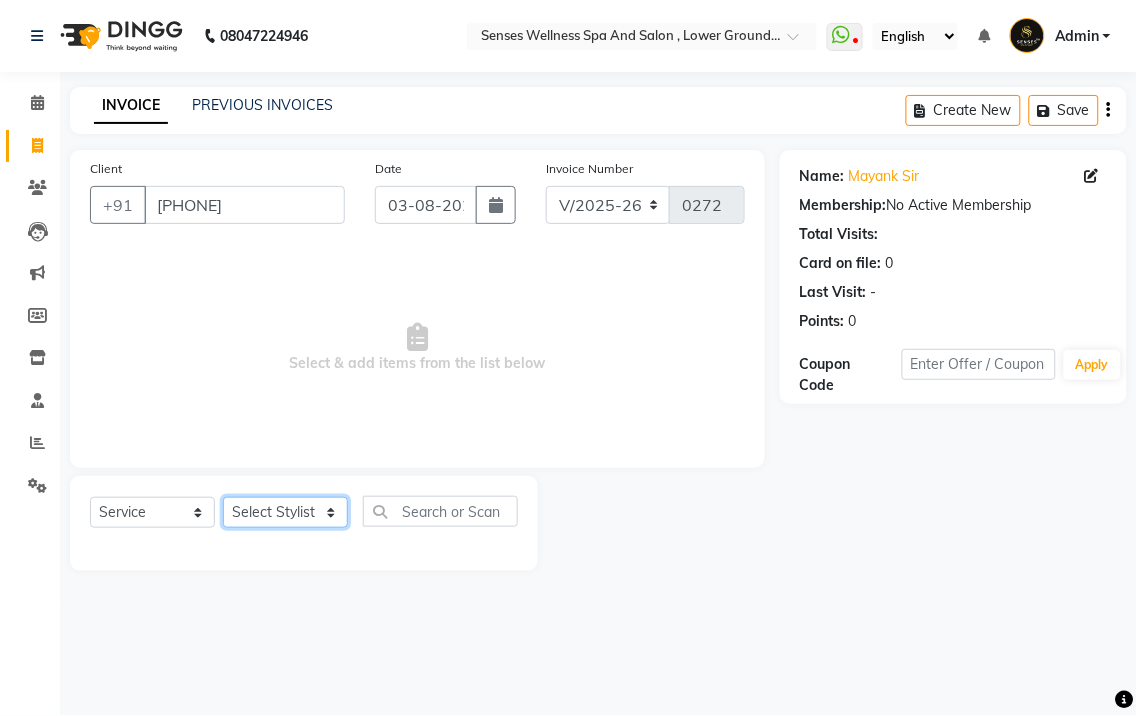 click on "Select Stylist BHARTI CHRISTY MERCY pankaj" 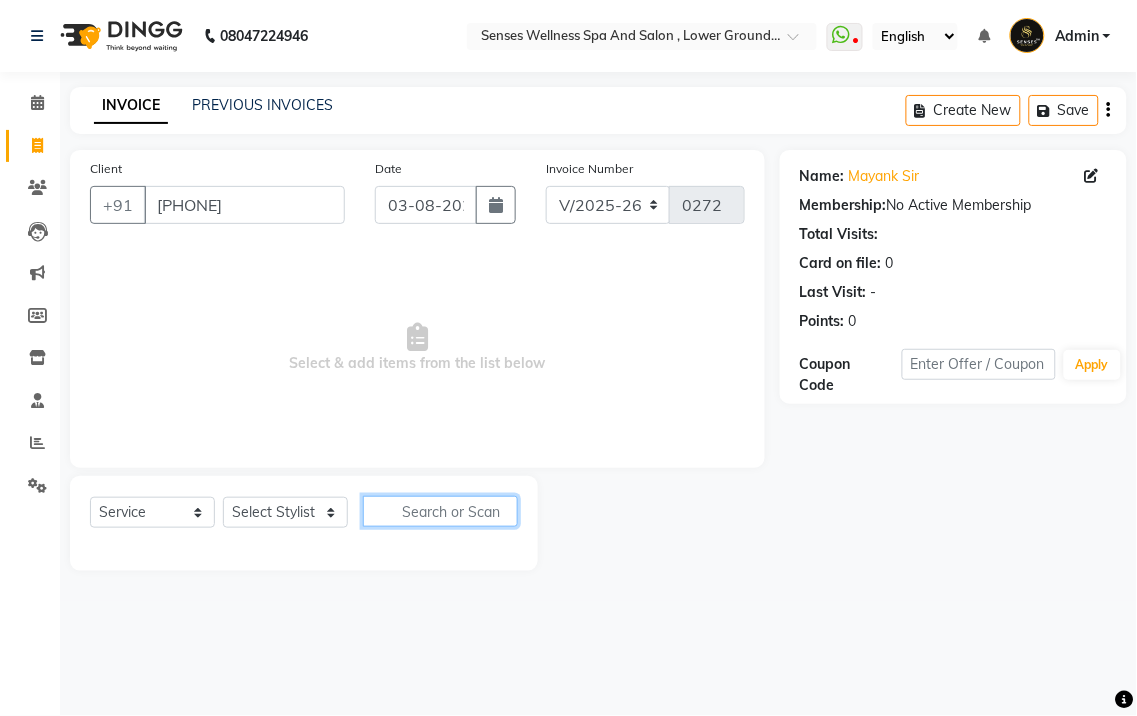 click 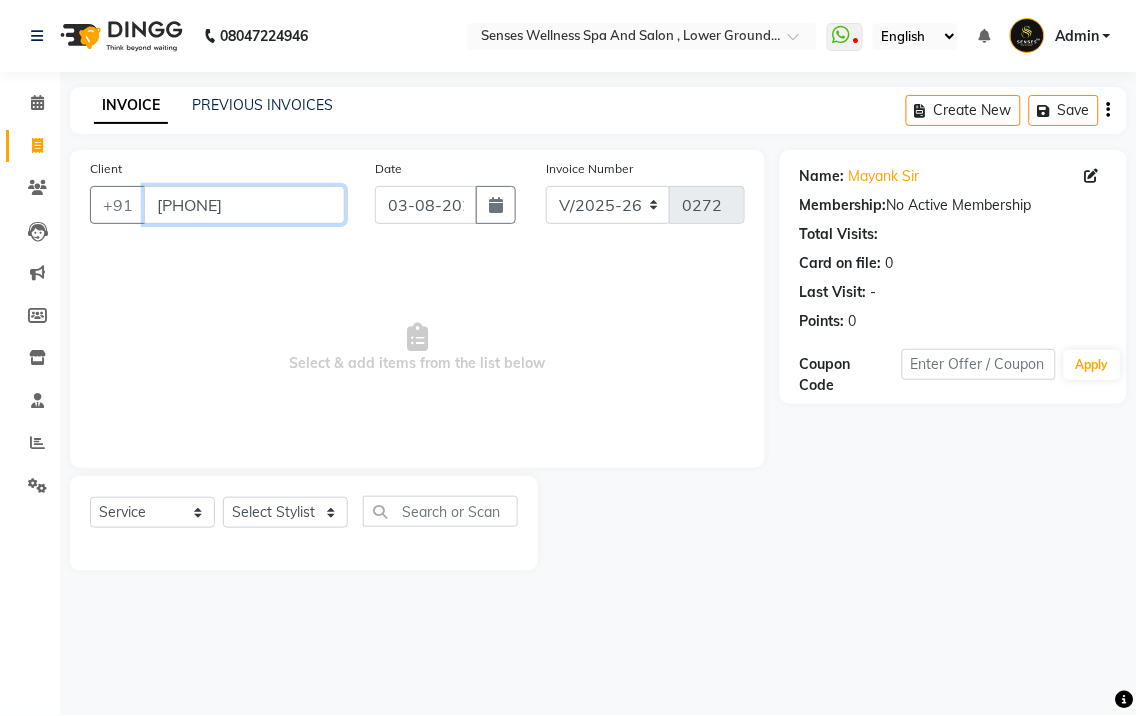 click on "[PHONE]" at bounding box center (244, 205) 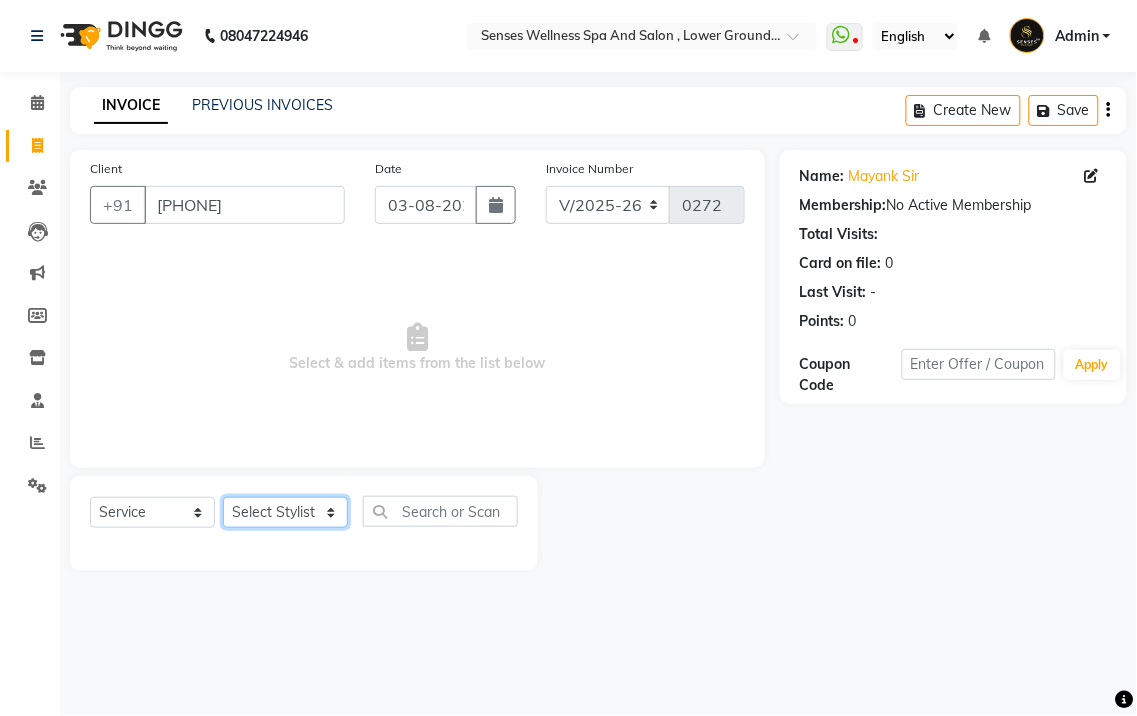 click on "Select Stylist BHARTI CHRISTY MERCY pankaj" 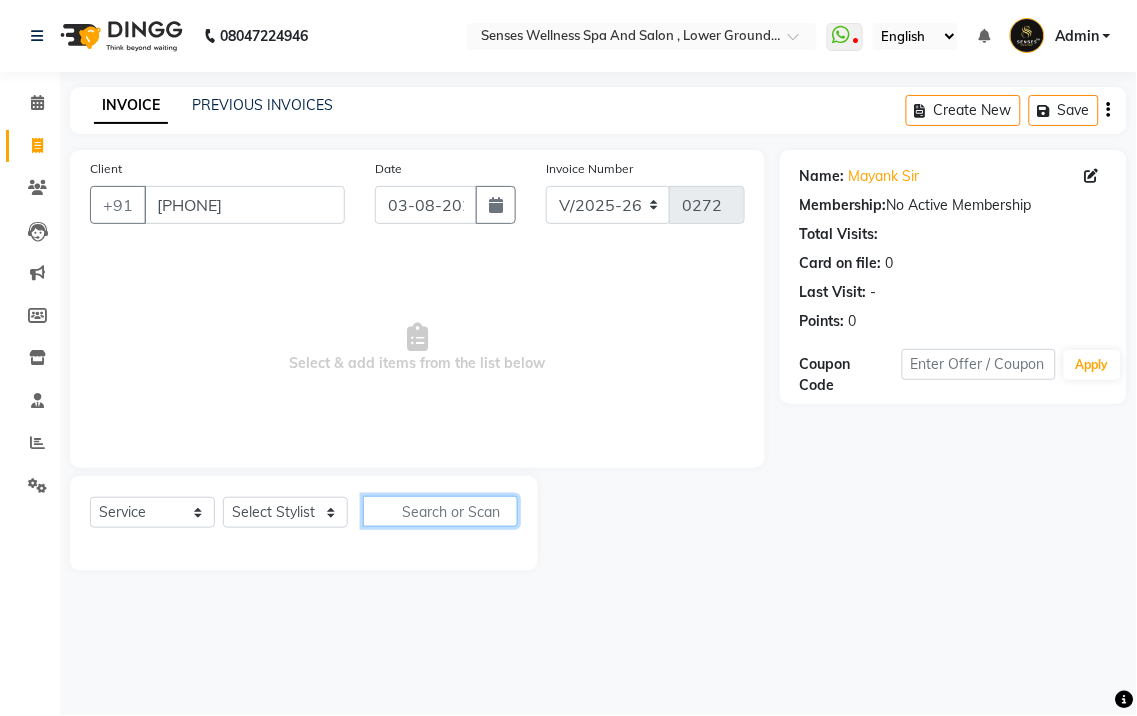 click 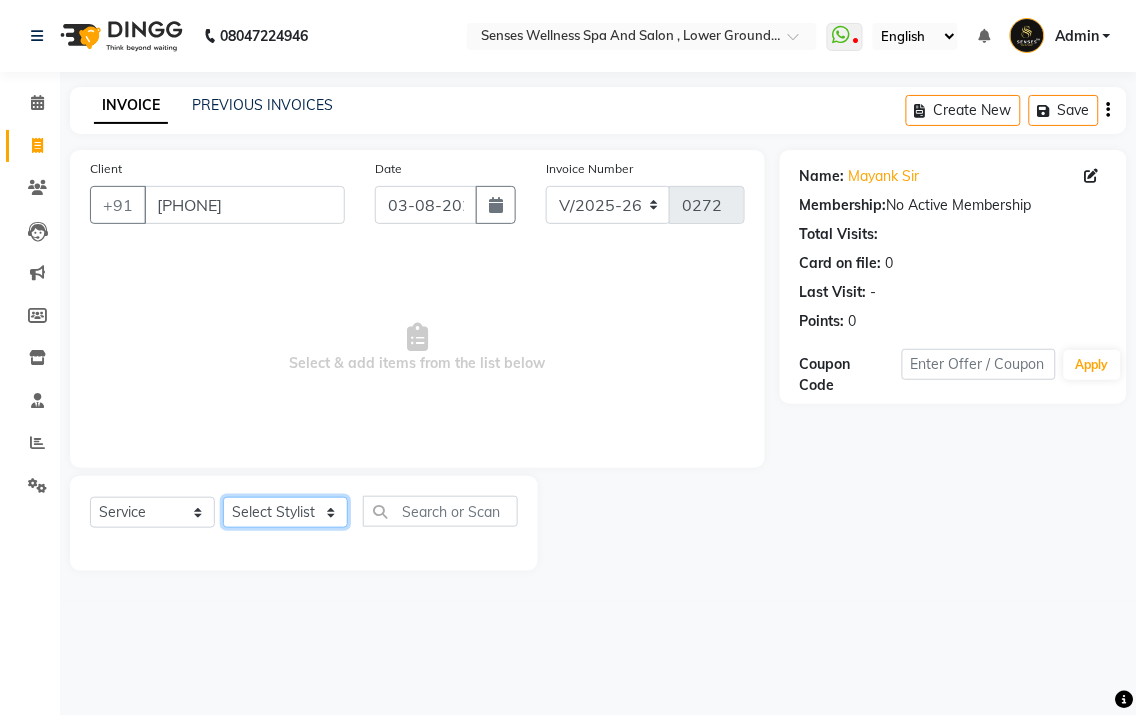 click on "Select Stylist BHARTI CHRISTY MERCY pankaj" 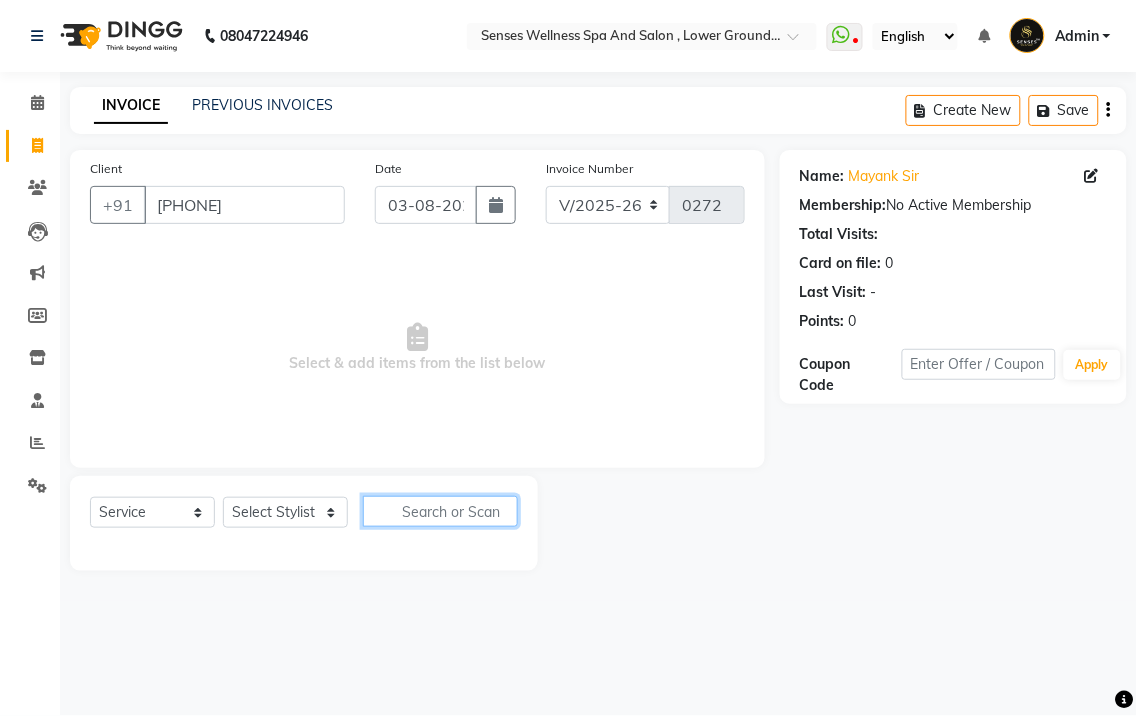 click 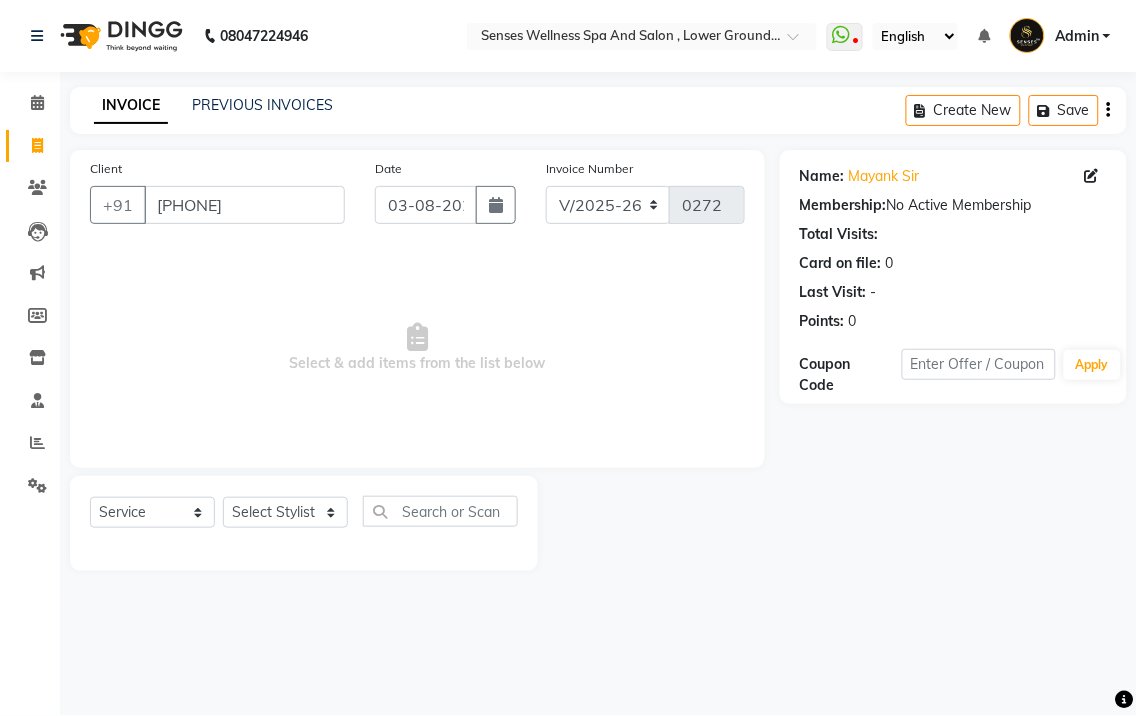 click on "Client +91 [PHONE]" 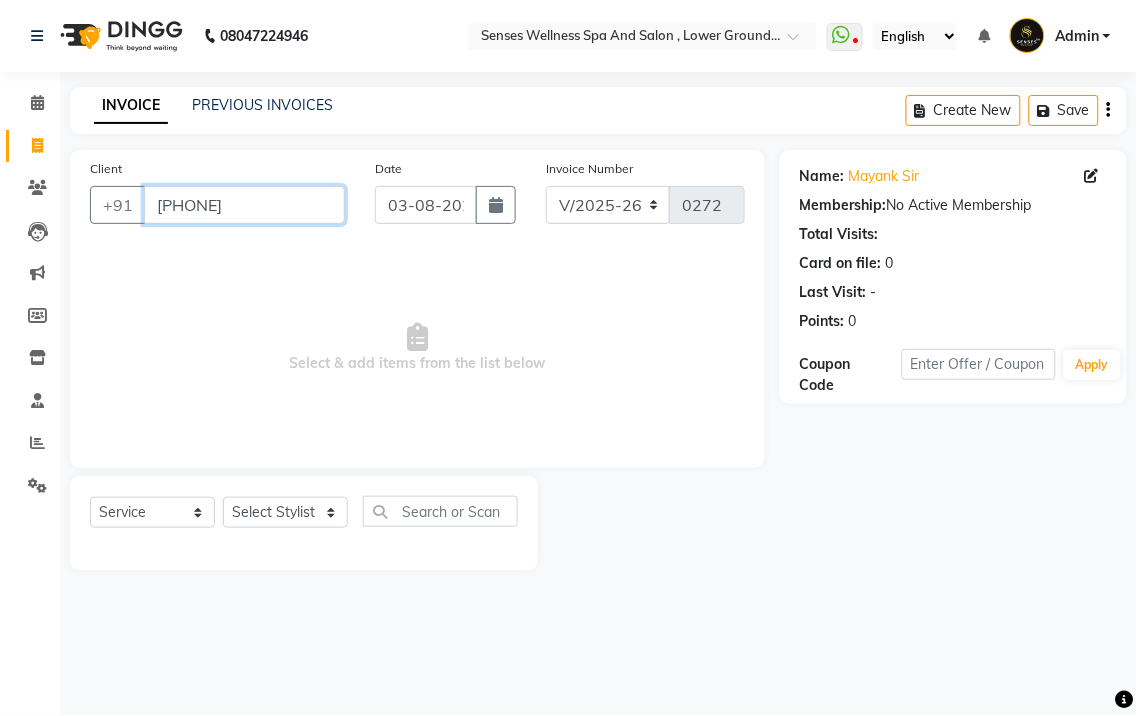 click on "[PHONE]" at bounding box center [244, 205] 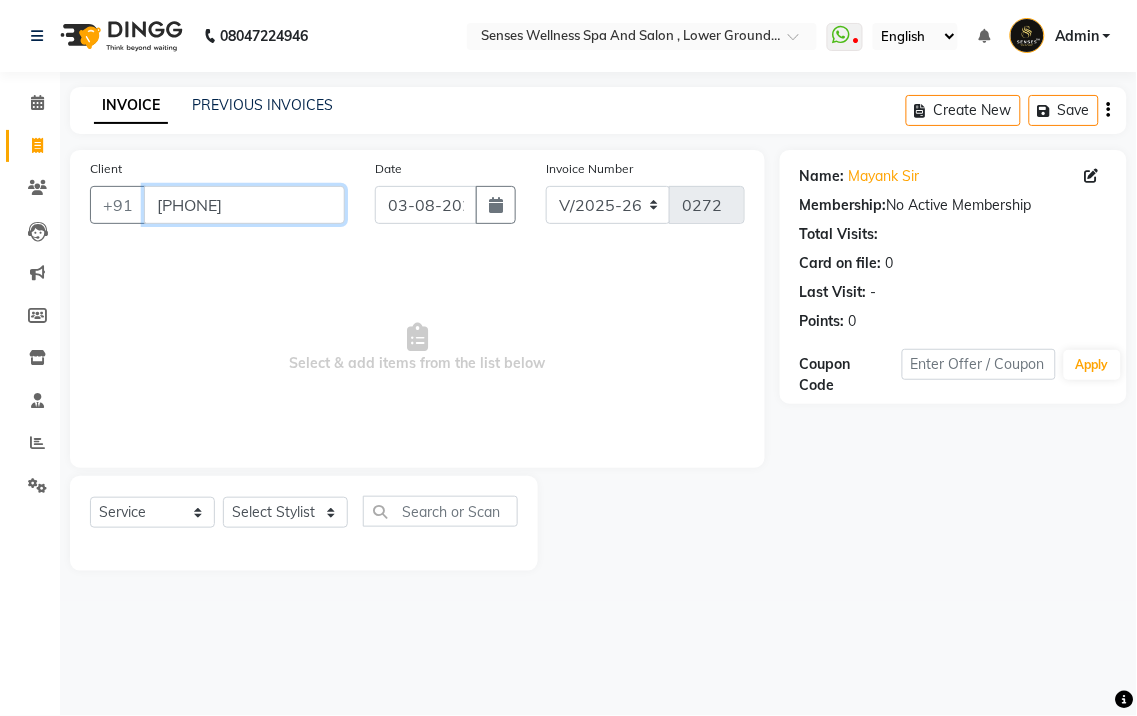 click on "[PHONE]" at bounding box center (244, 205) 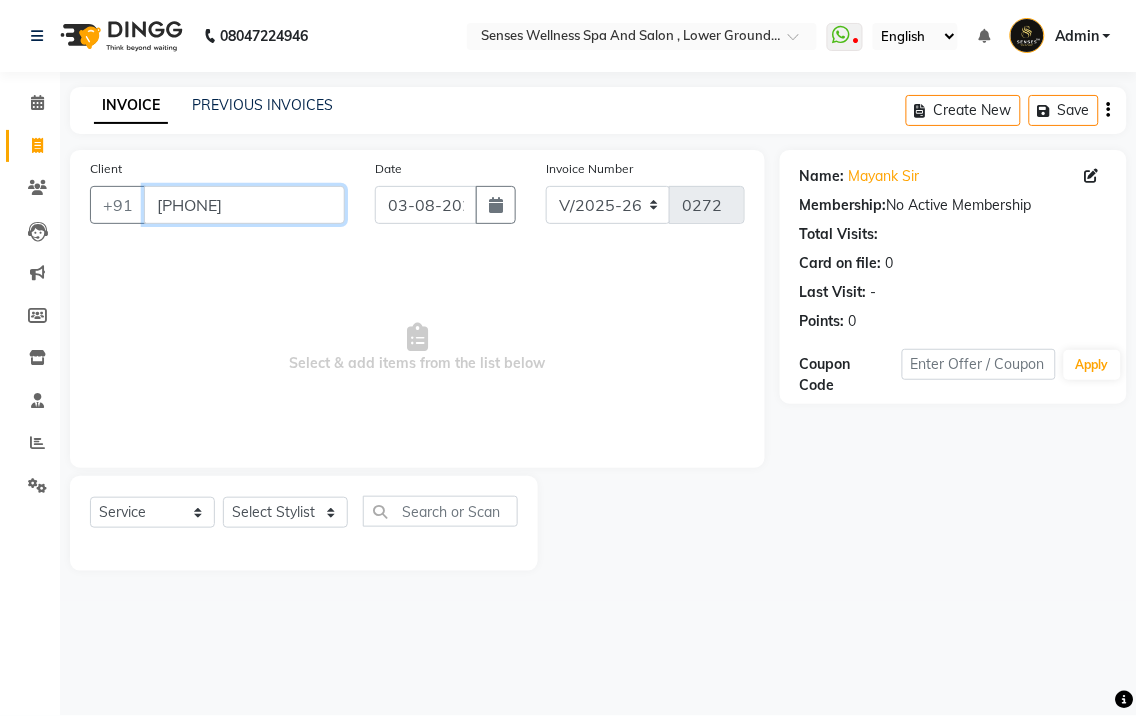click on "[PHONE]" at bounding box center (244, 205) 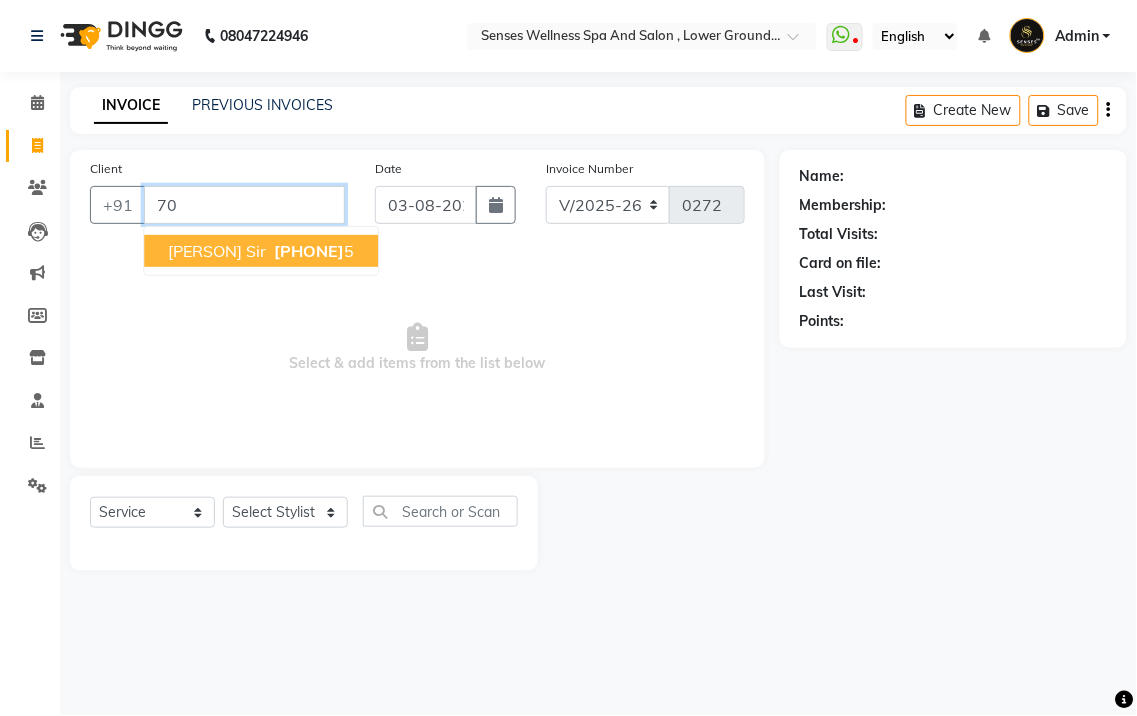 type on "7" 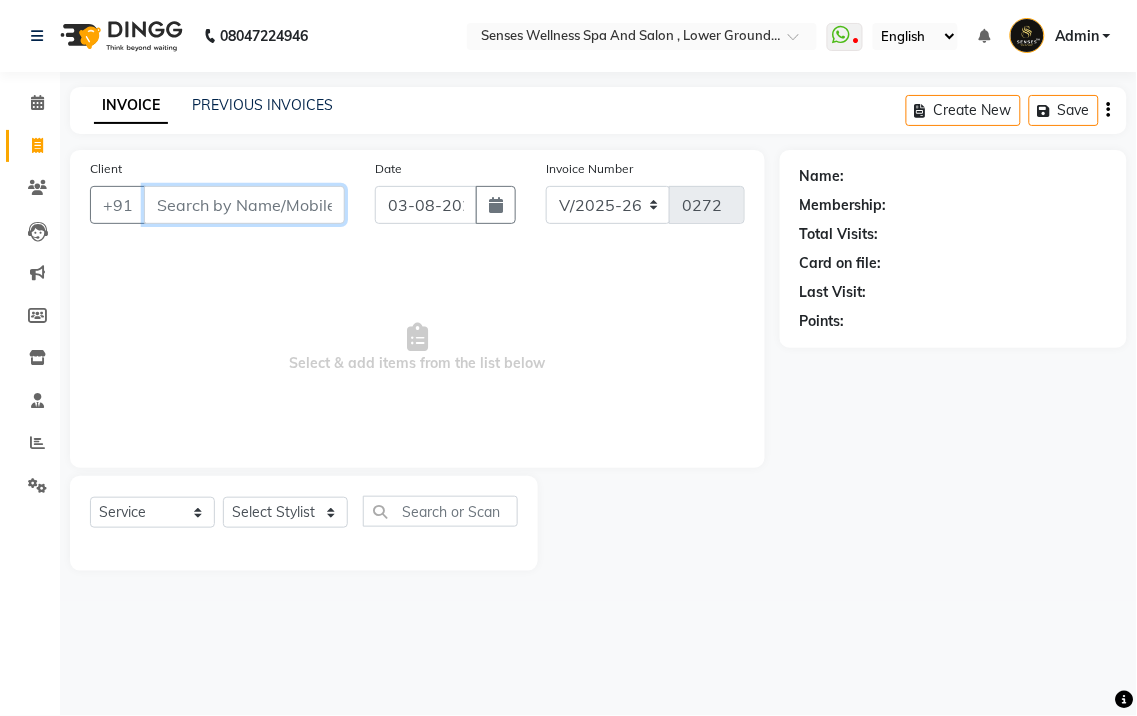 type 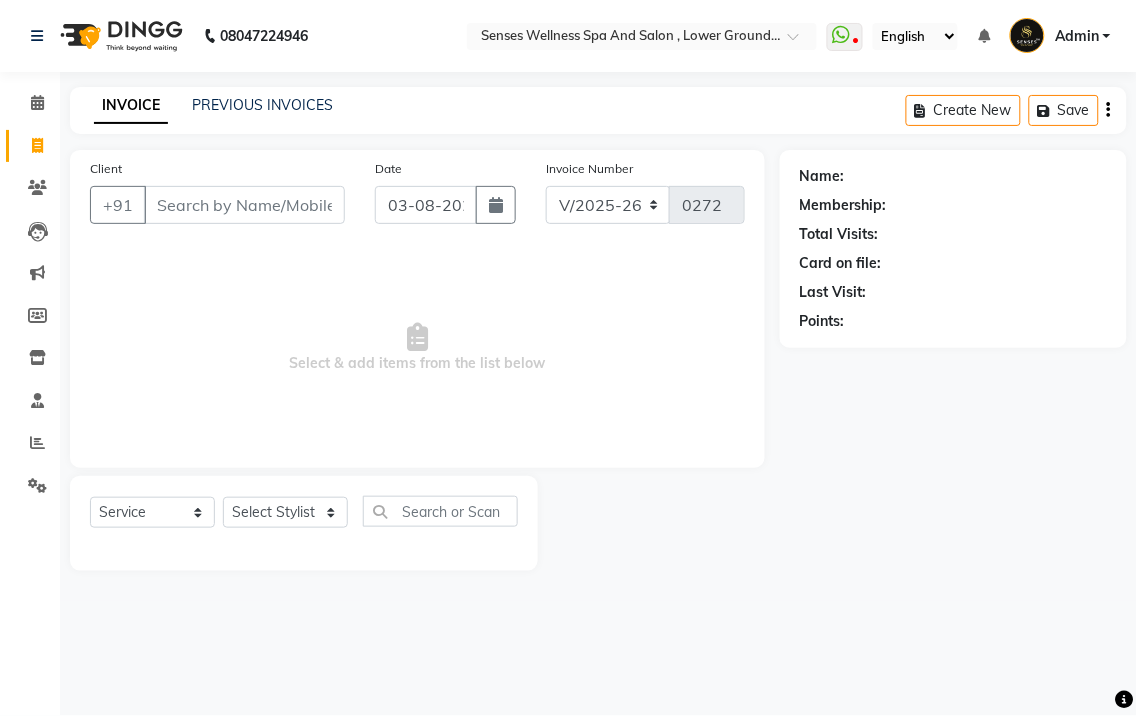 click on "Select & add items from the list below" at bounding box center (417, 348) 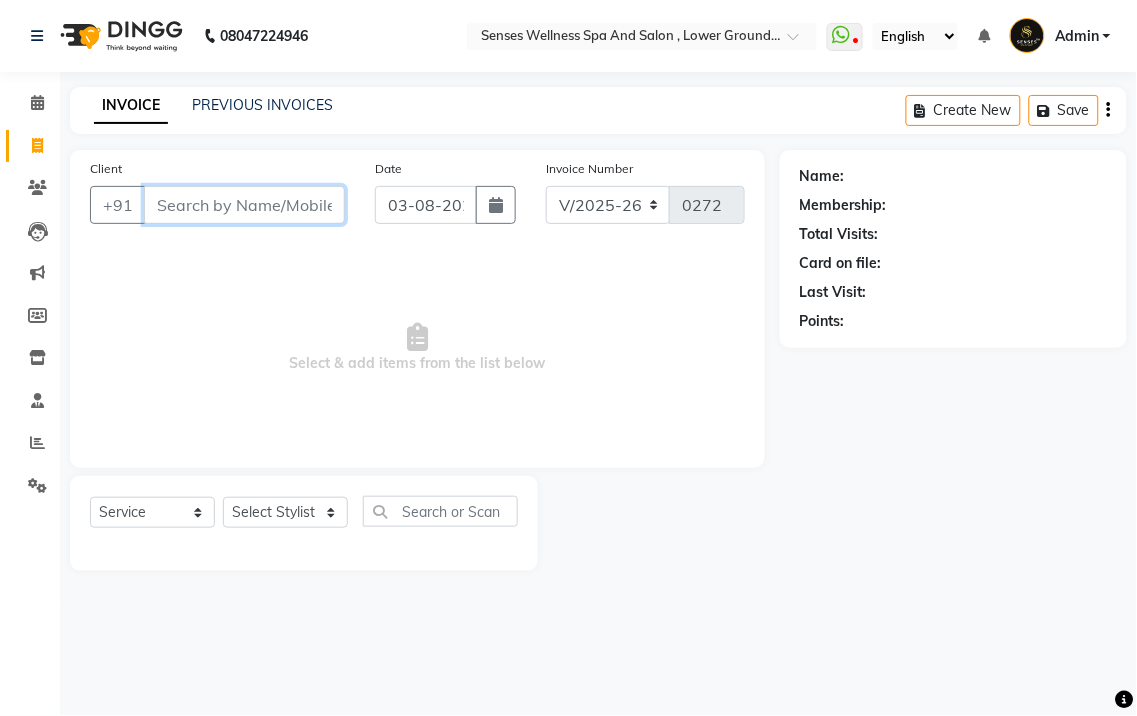 click on "Client" at bounding box center [244, 205] 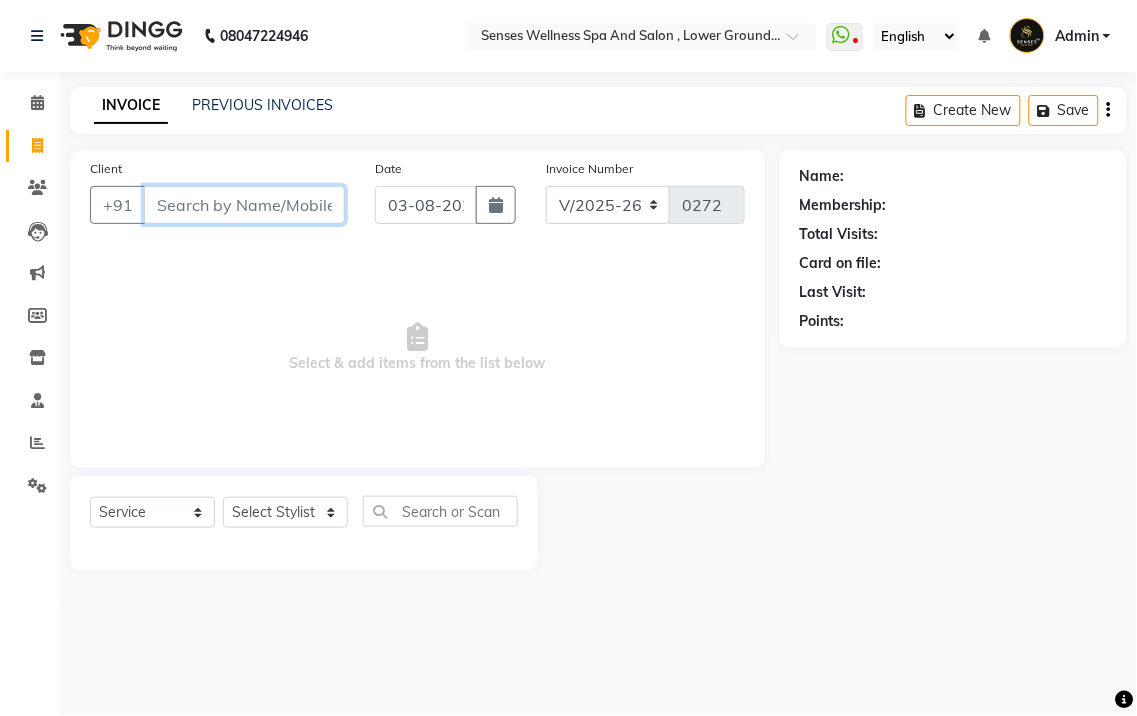 click on "Client" at bounding box center (244, 205) 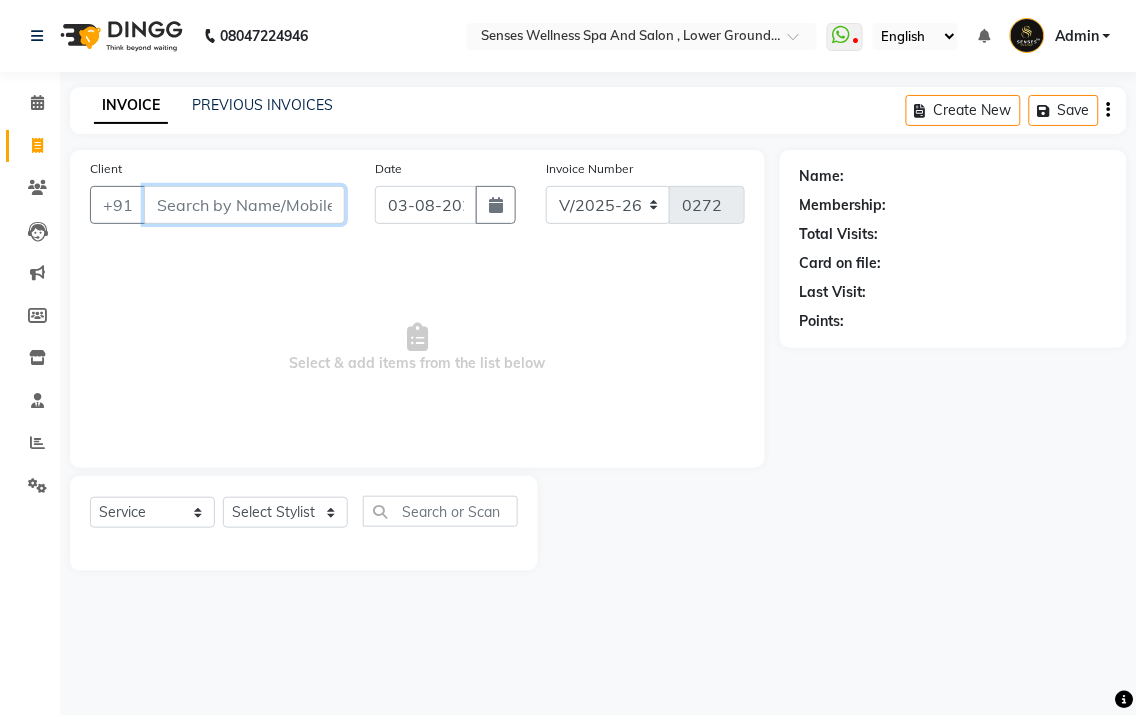 click on "Client" at bounding box center [244, 205] 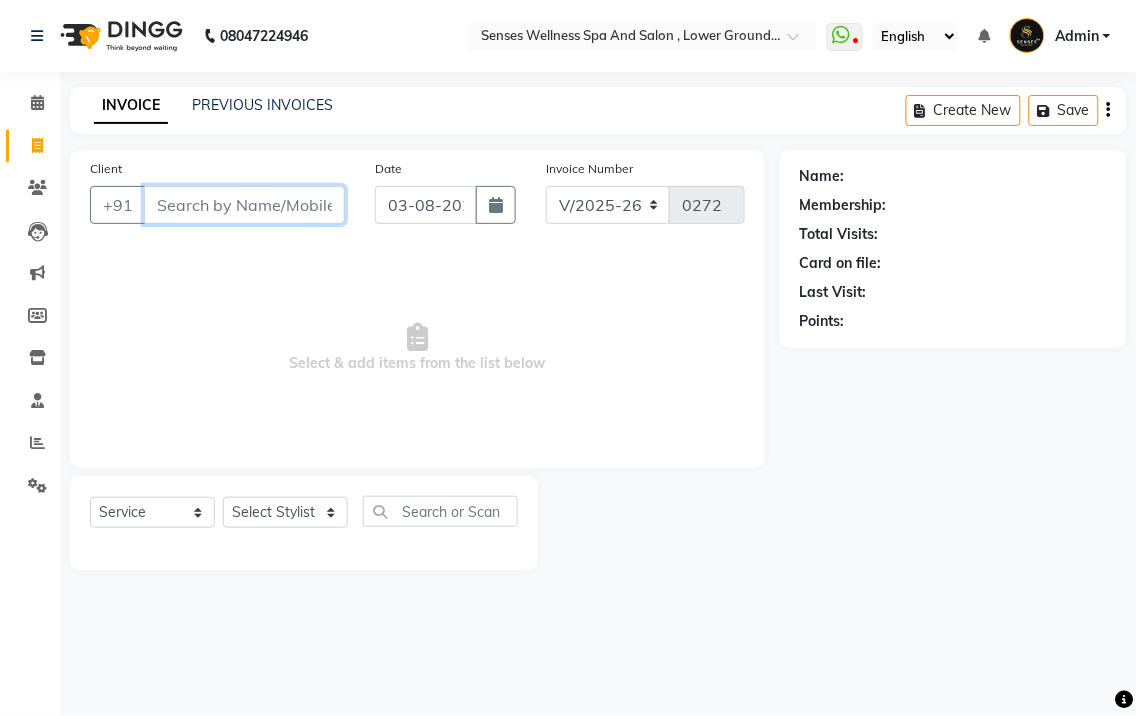 click on "Client" at bounding box center [244, 205] 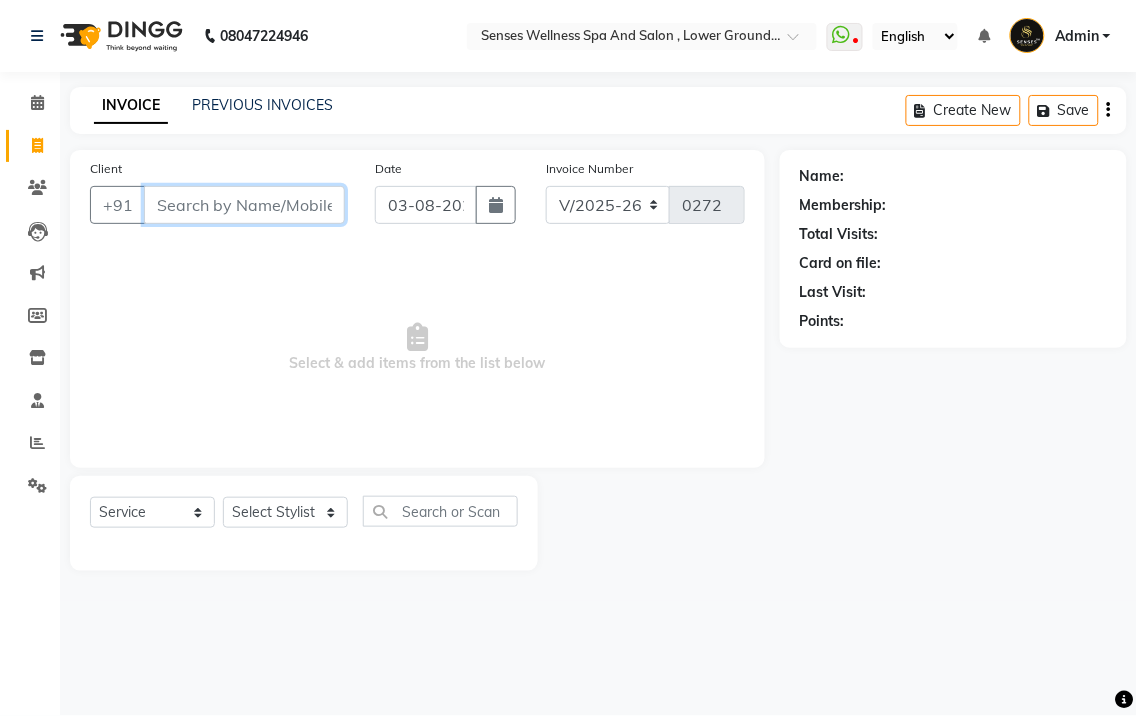 click on "Client" at bounding box center [244, 205] 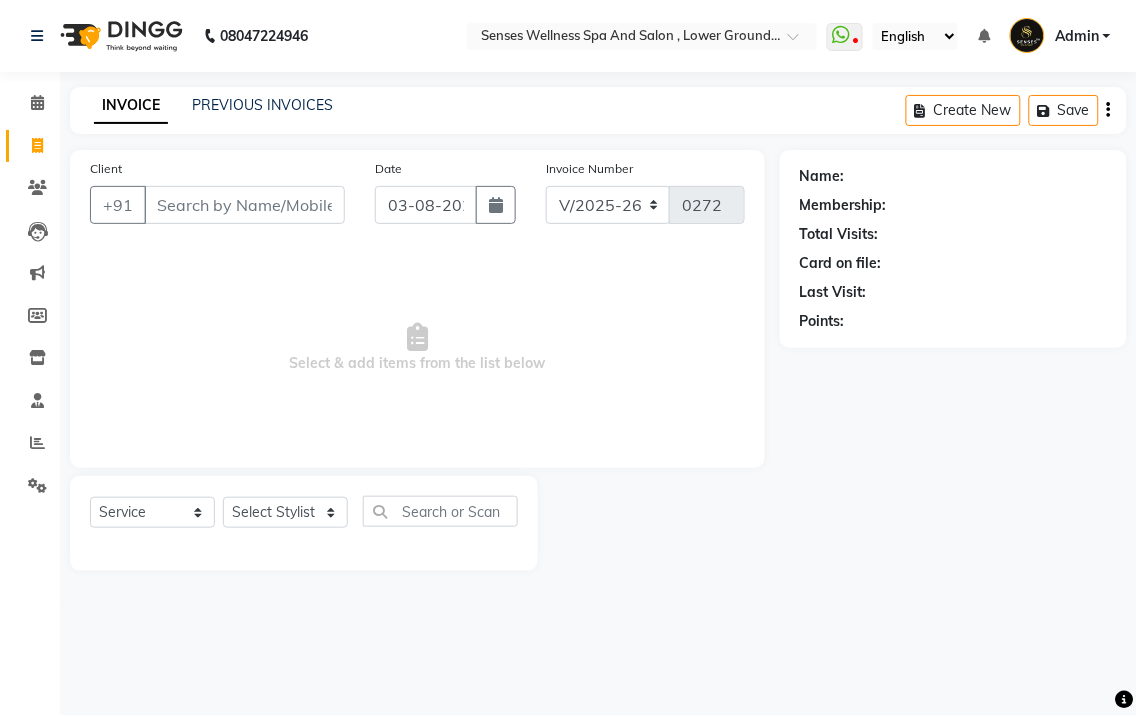 click on "Select Location × Senses Wellness Spa And Salon , Lower Ground Floor, C21 Mall  WhatsApp Status  ✕ Status:  Disconnected Most Recent Message: 25-07-2025     05:15 PM Recent Service Activity: 25-07-2025     05:08 PM  [PHONE] Whatsapp Settings English ENGLISH Español العربية मराठी हिंदी ગુજરાતી தமிழ் 中文 Notifications nothing to show Admin Manage Profile Change Password Sign out  Version:3.15.11  ☀ SENSES WELLNESS Spa and Salon , Lower ground floor, C21 MALL  Calendar  Invoice  Clients  Leads   Marketing  Members  Inventory  Staff  Reports  Settings Completed InProgress Upcoming Dropped Tentative Check-In Confirm Bookings Generate Report Segments Page Builder INVOICE PREVIOUS INVOICES Create New   Save  Client +91 Date 03-08-2025 Invoice Number V/2025 V/2025-26 0272  Select & add items from the list below  Select  Service  Product  Membership  Package Voucher Prepaid Gift Card  Select Stylist BHARTI CHRISTY MERCY pankaj Name:" at bounding box center [568, 358] 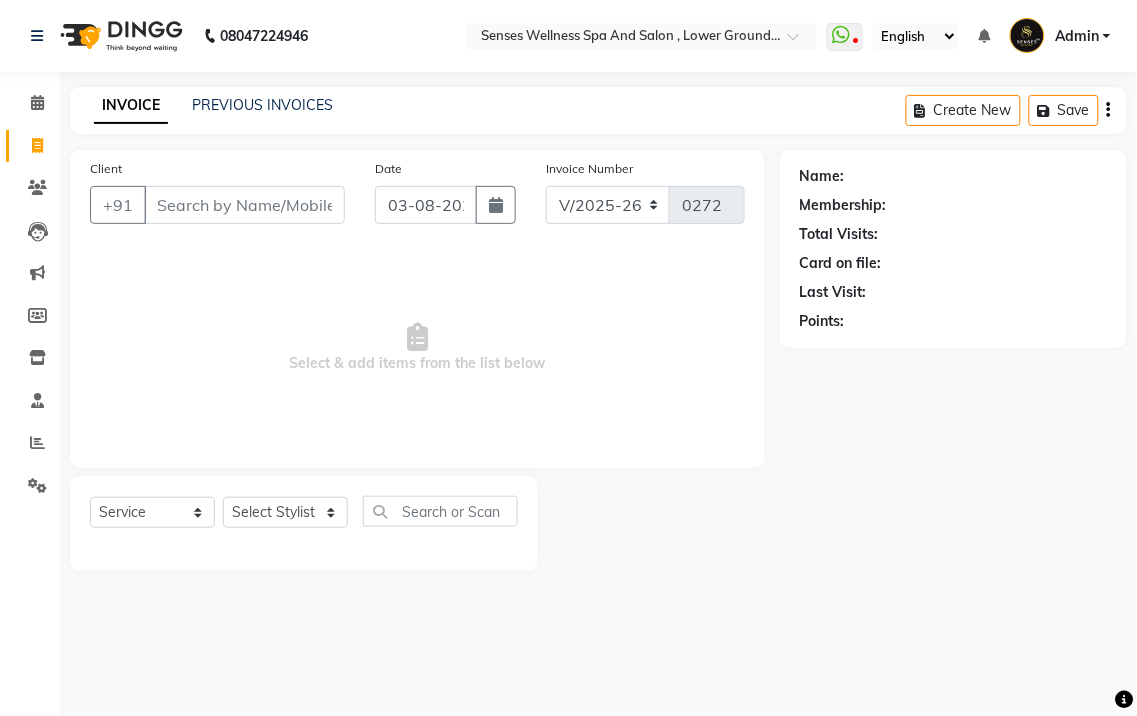 click on "INVOICE PREVIOUS INVOICES Create New   Save  Client +91 Date 03-08-2025 Invoice Number V/2025 V/2025-26 0272  Select & add items from the list below  Select  Service  Product  Membership  Package Voucher Prepaid Gift Card  Select Stylist BHARTI CHRISTY MERCY pankaj Name:" 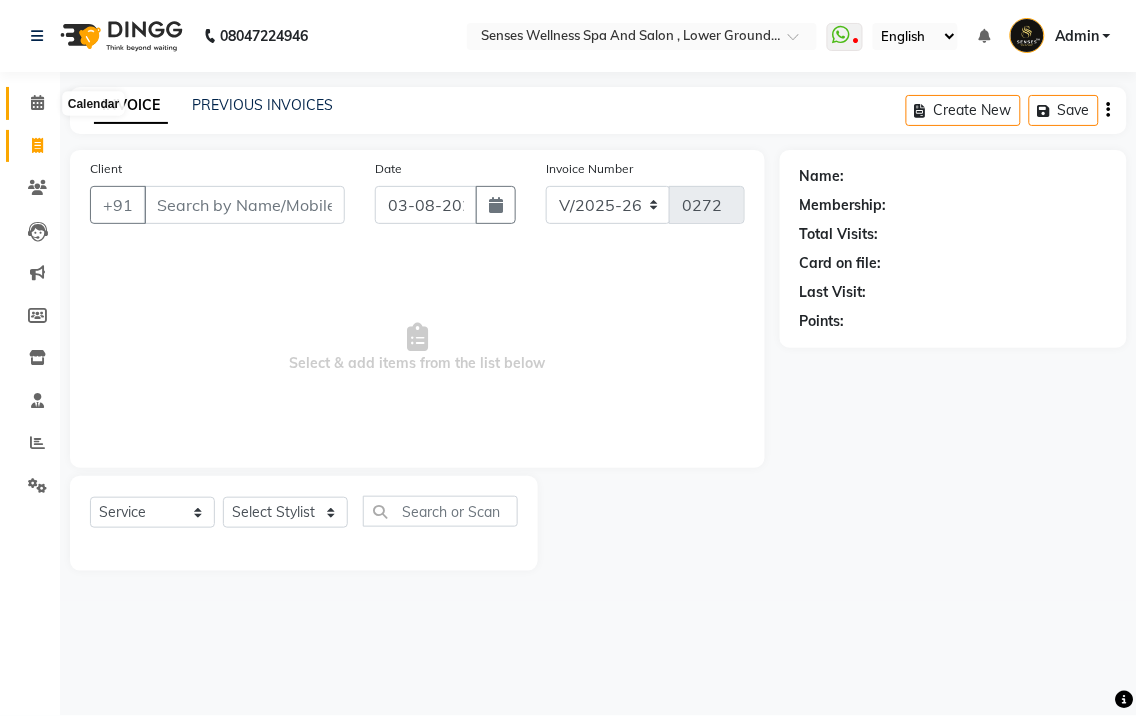 click 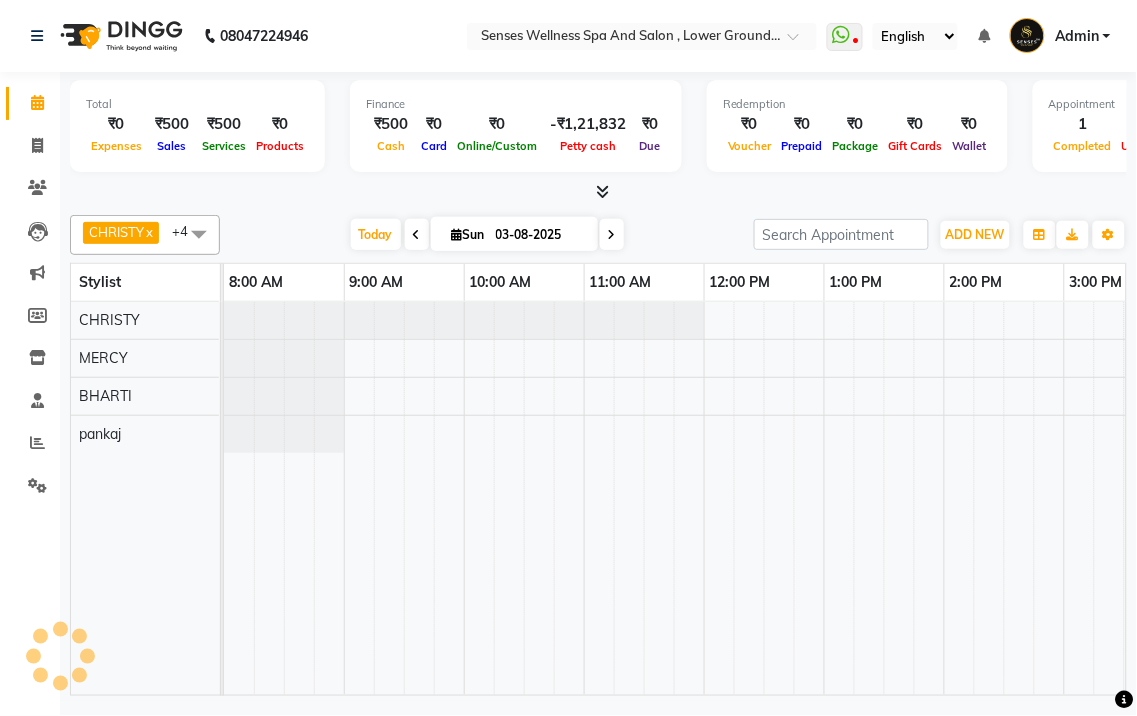 scroll, scrollTop: 0, scrollLeft: 897, axis: horizontal 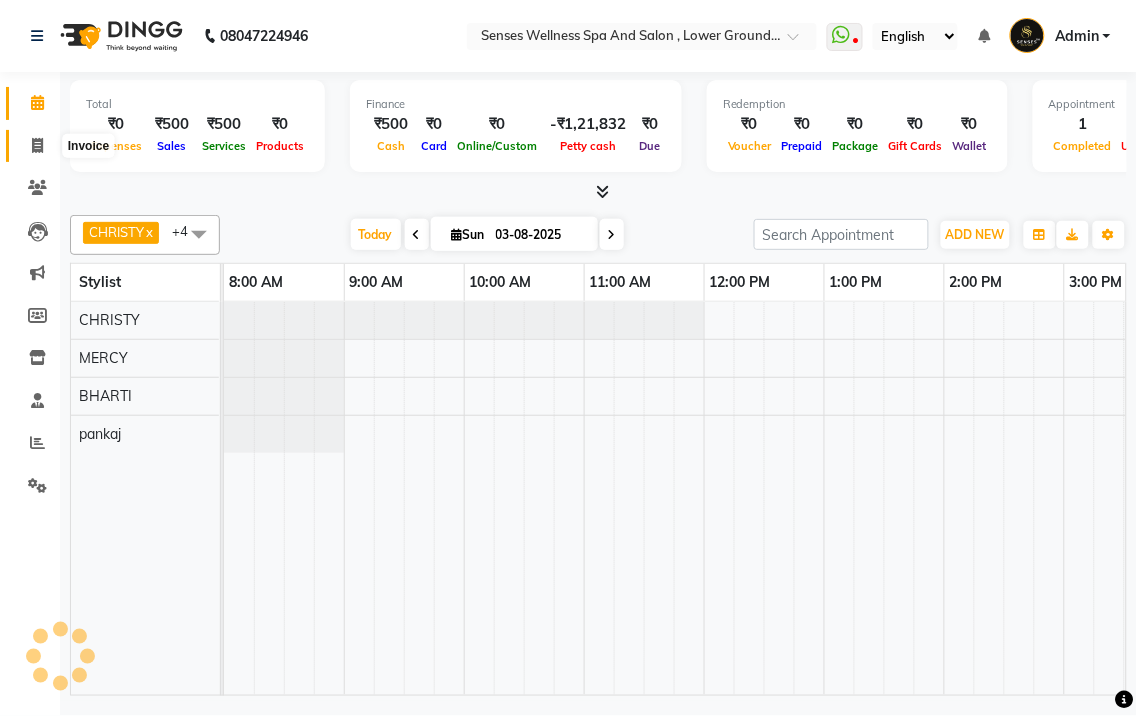 click 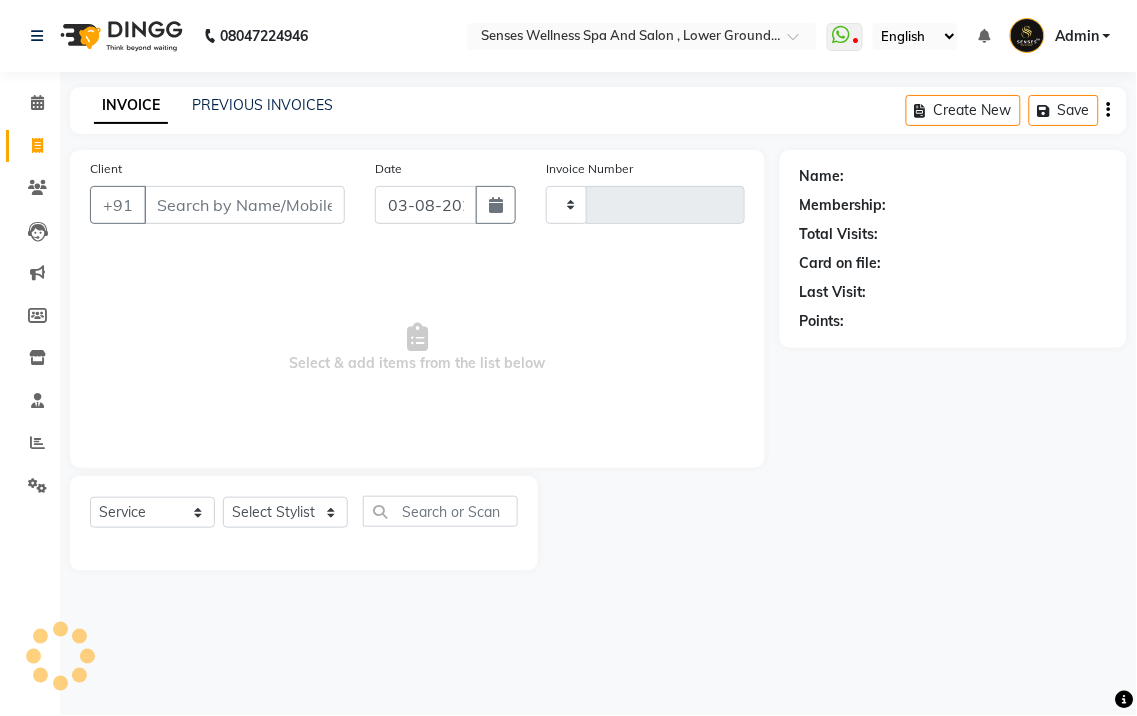 click on "Client" at bounding box center [244, 205] 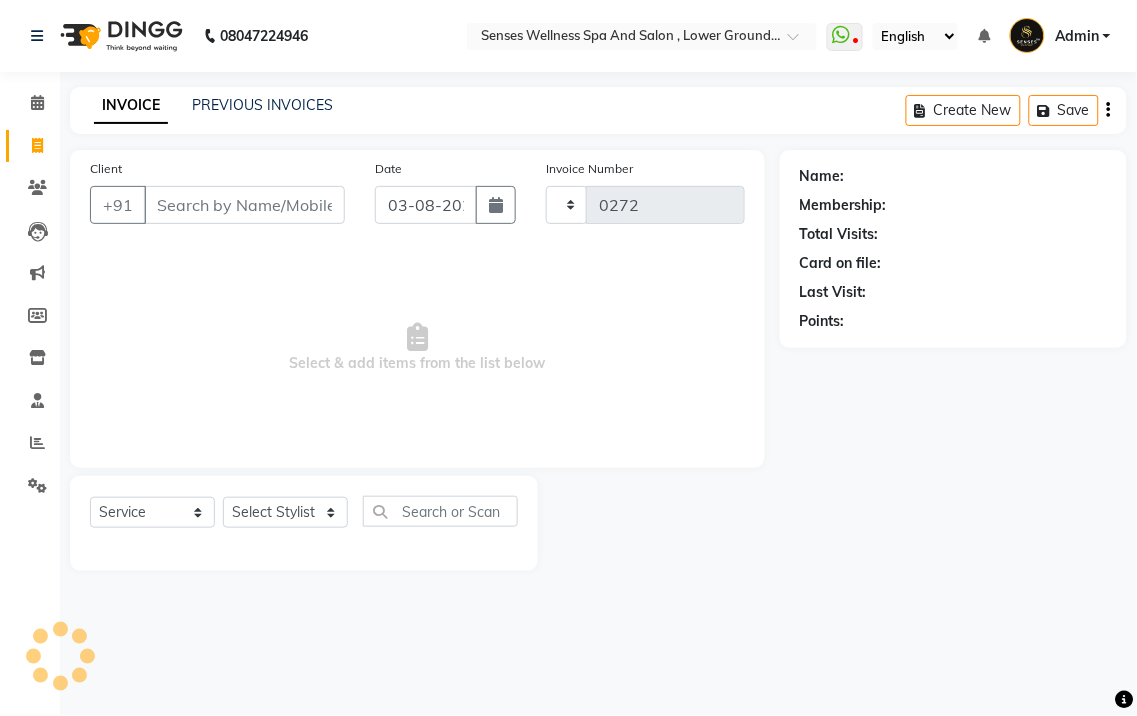 select on "6485" 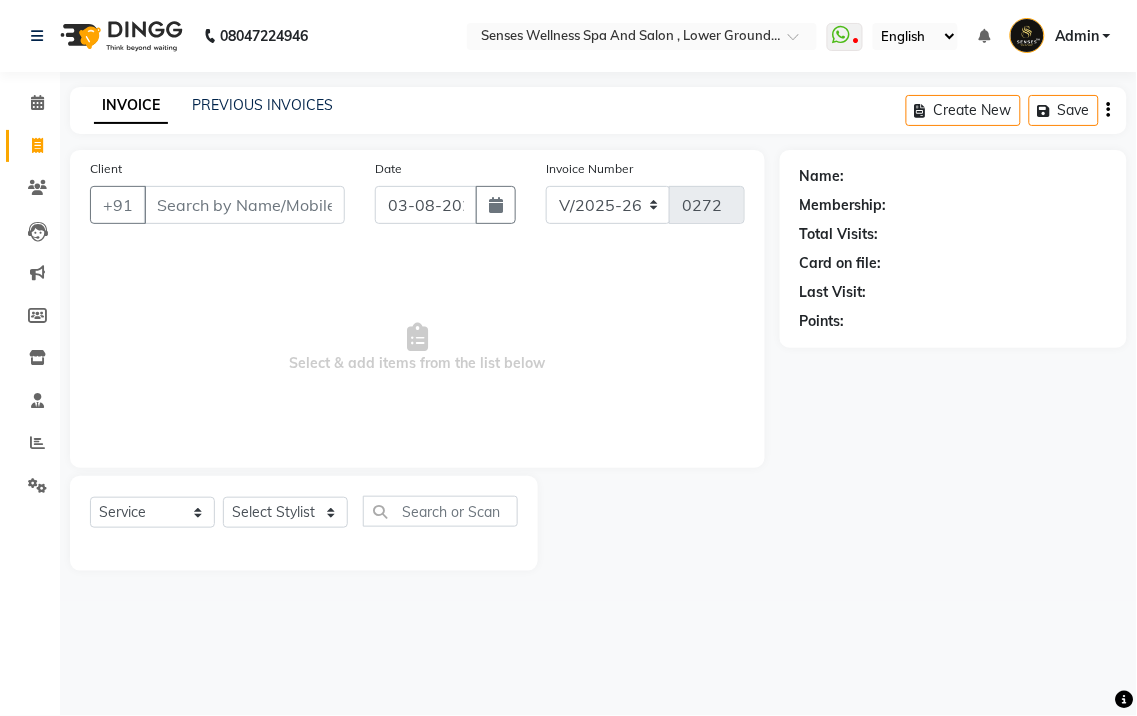 click on "Client" at bounding box center [244, 205] 